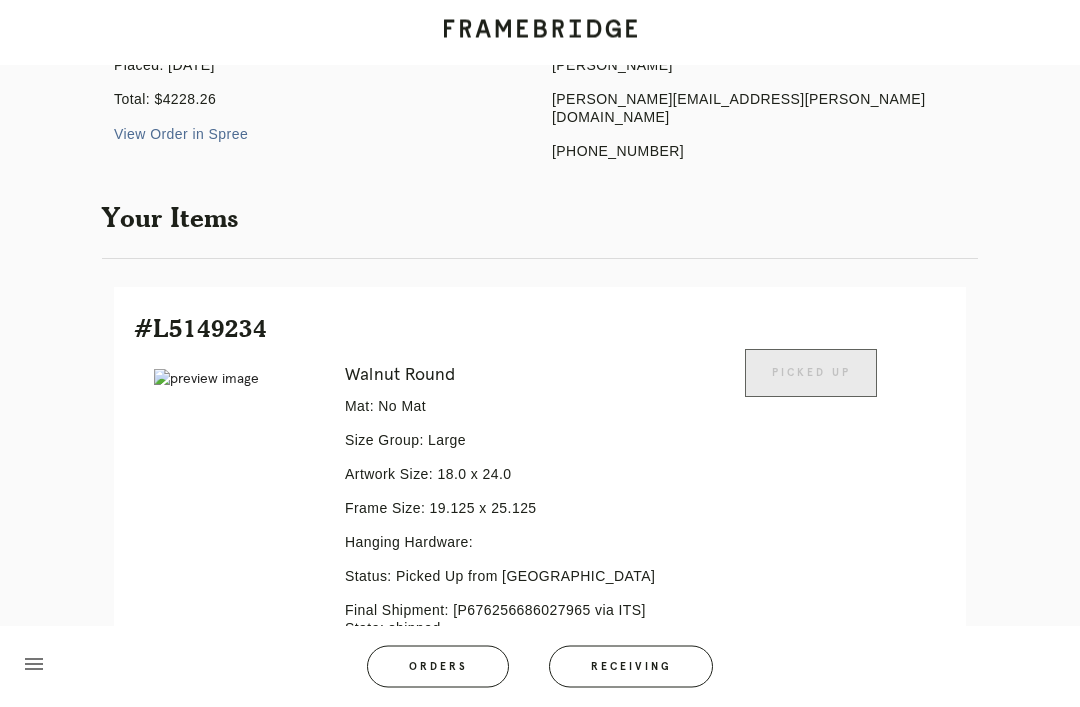 scroll, scrollTop: 0, scrollLeft: 0, axis: both 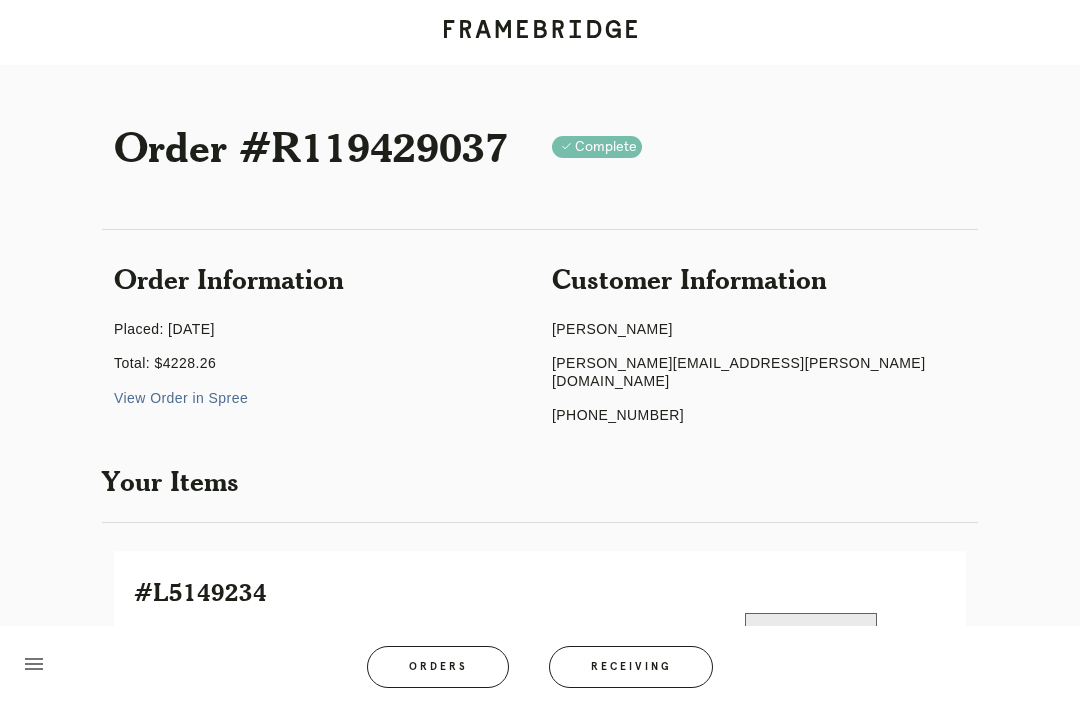 click on "Receiving" at bounding box center (631, 667) 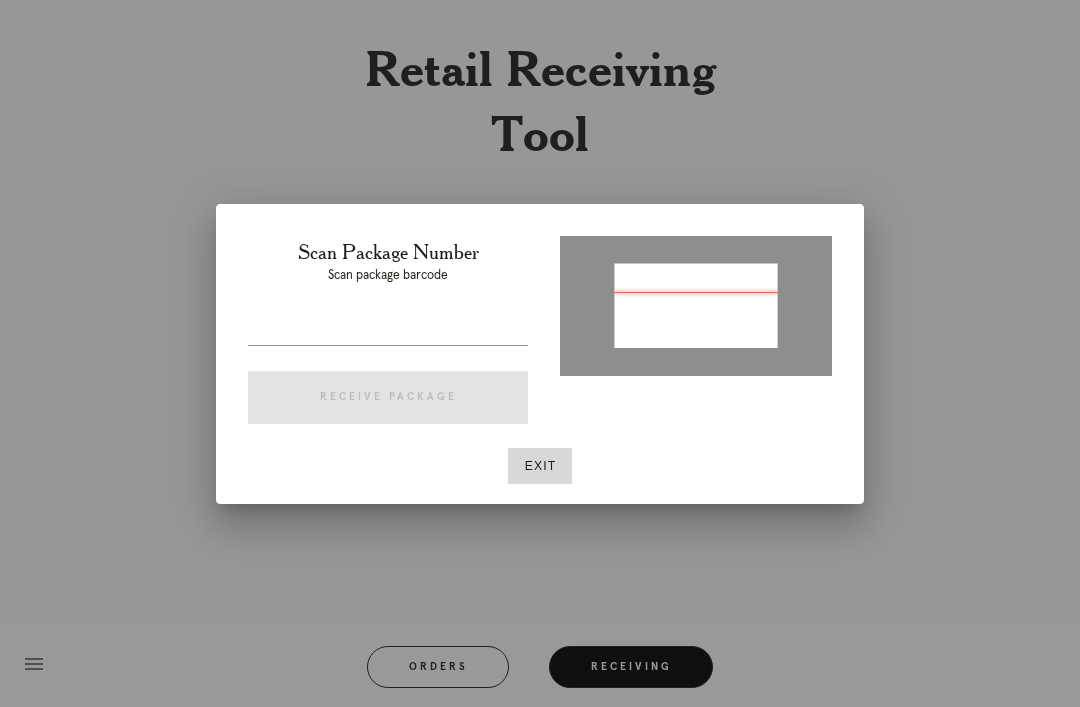 type on "P974861834440052" 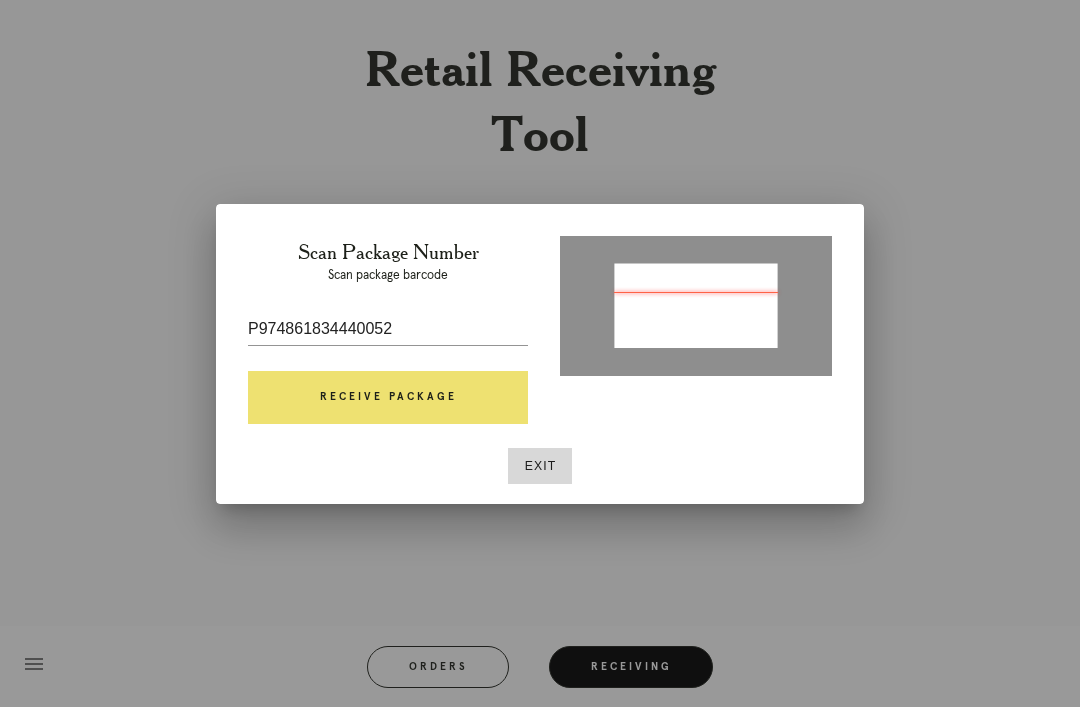 click on "Receive Package" at bounding box center (388, 398) 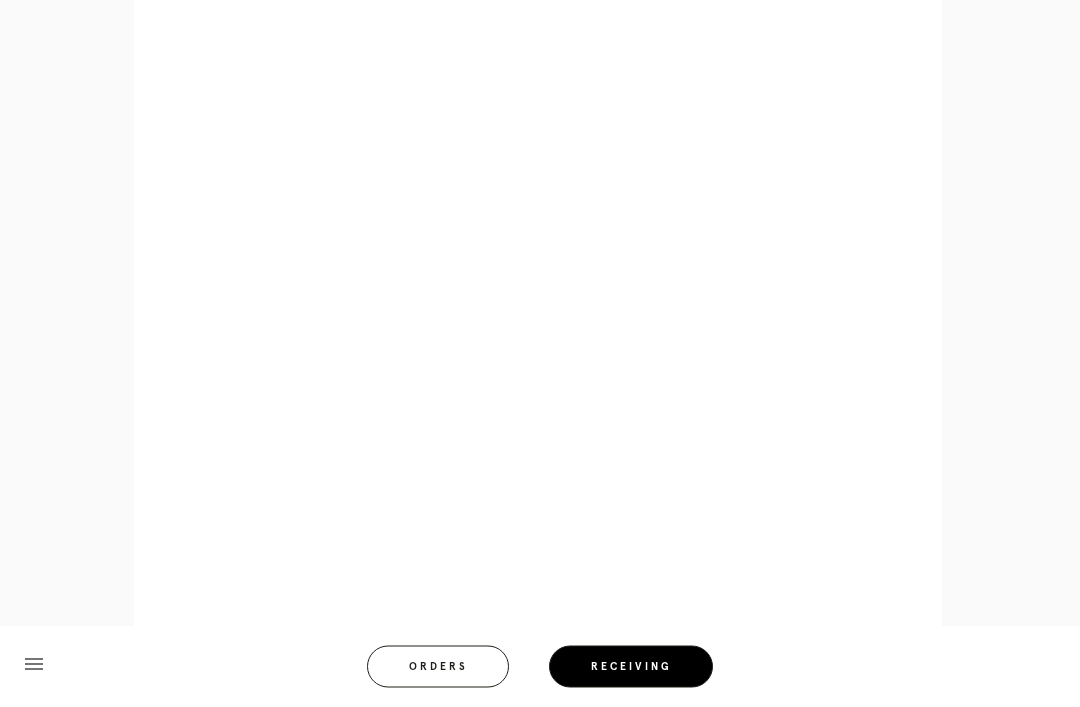 scroll, scrollTop: 910, scrollLeft: 0, axis: vertical 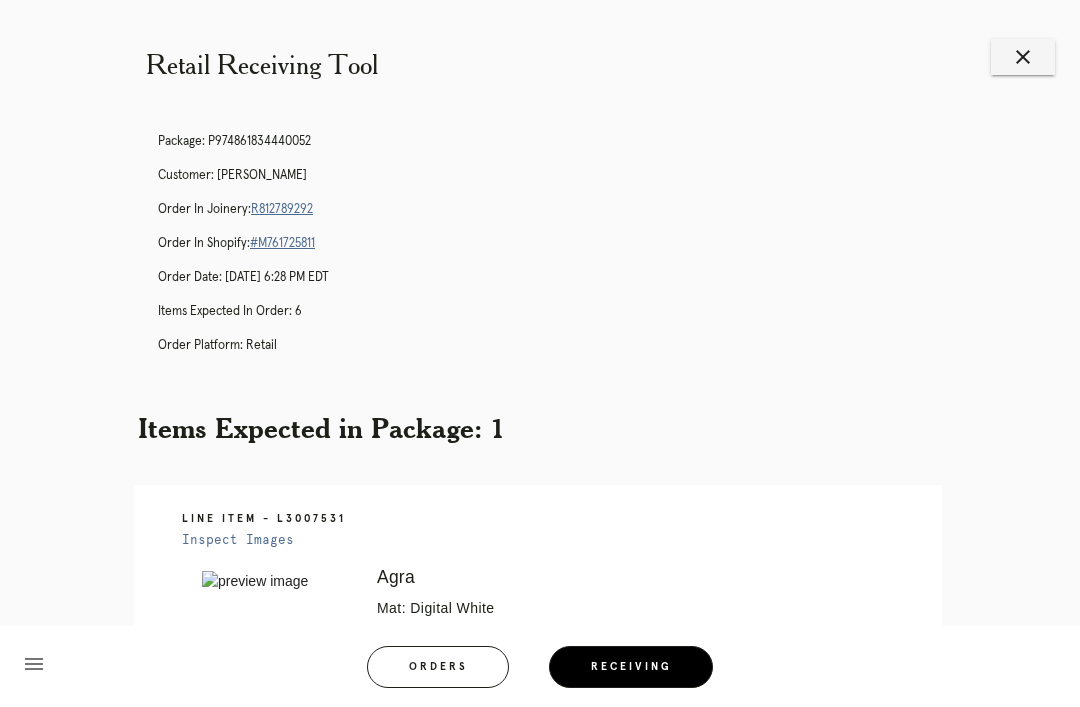 click on "close" at bounding box center (1023, 57) 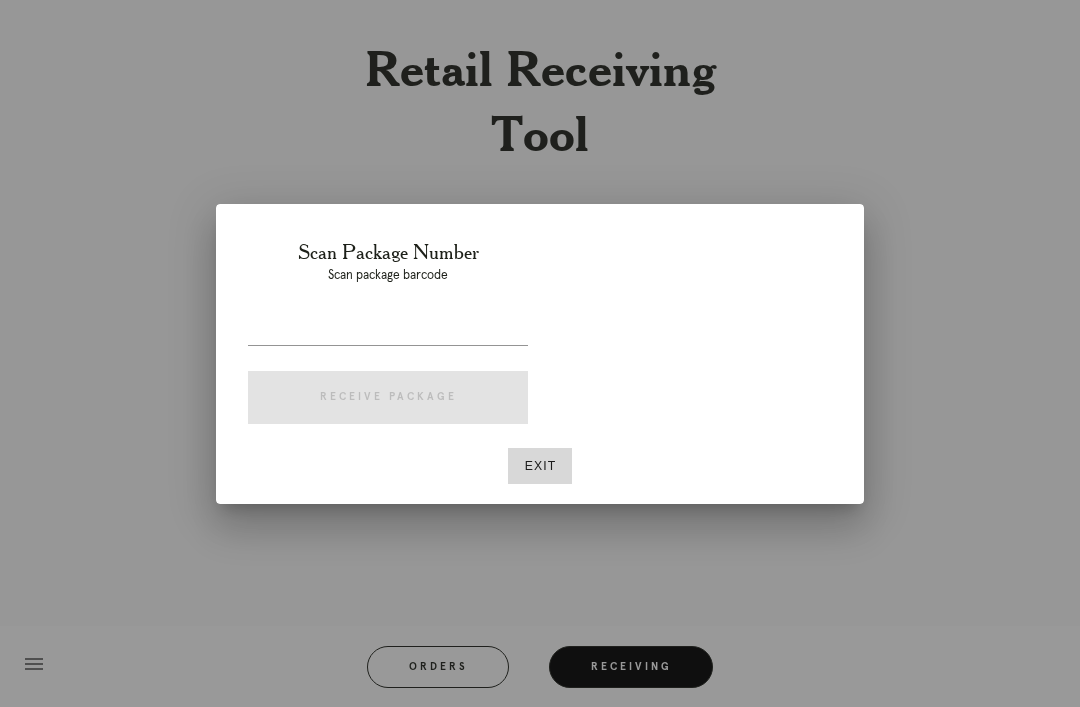scroll, scrollTop: 0, scrollLeft: 0, axis: both 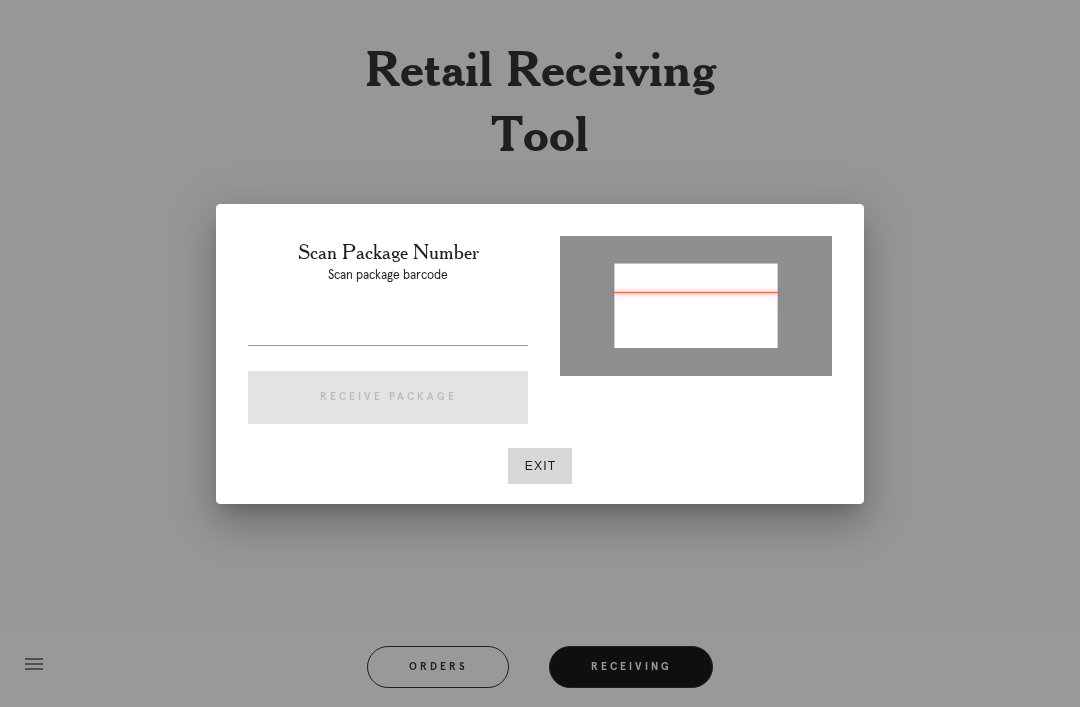 click at bounding box center [696, 304] 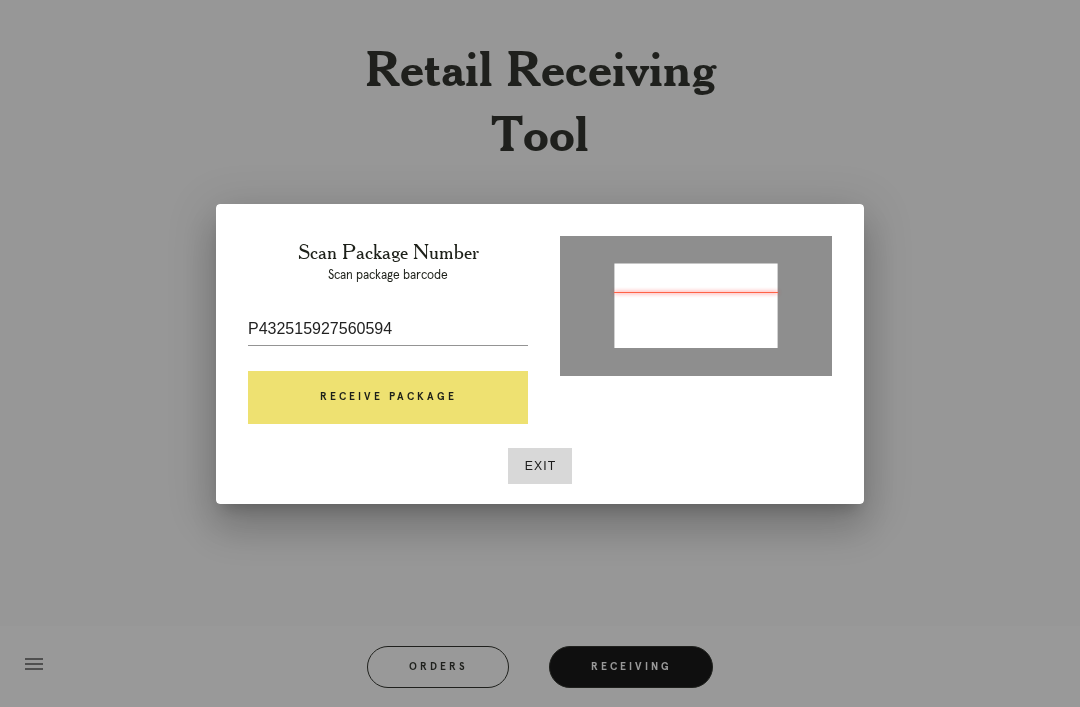 click on "Receive Package" at bounding box center [388, 398] 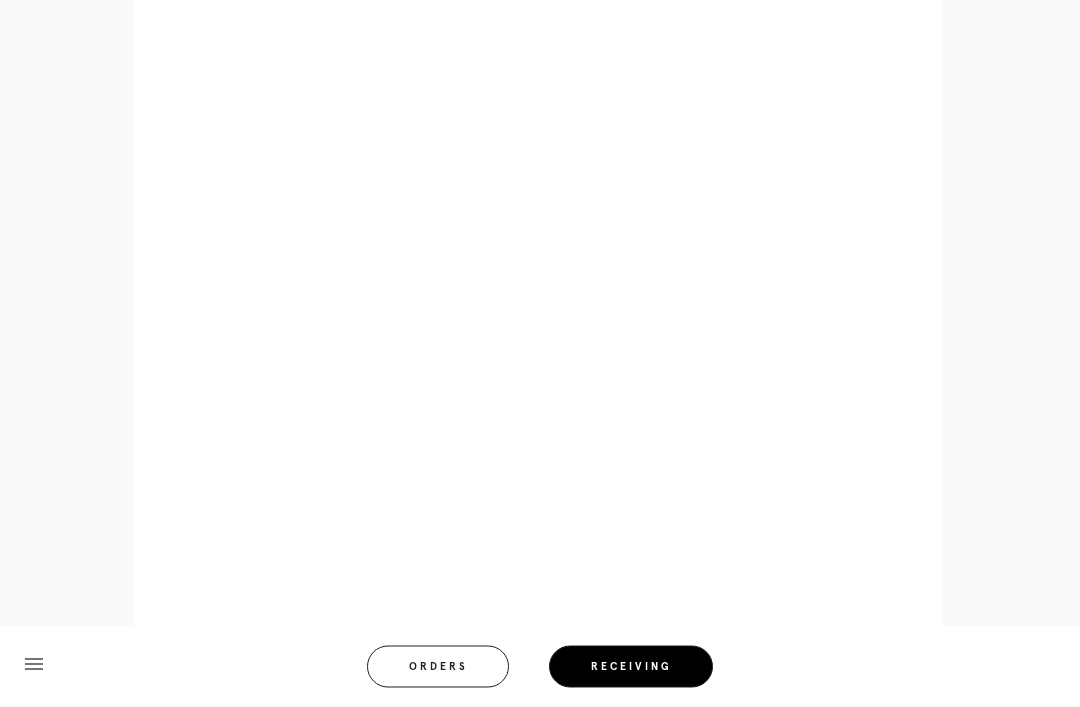 scroll, scrollTop: 928, scrollLeft: 0, axis: vertical 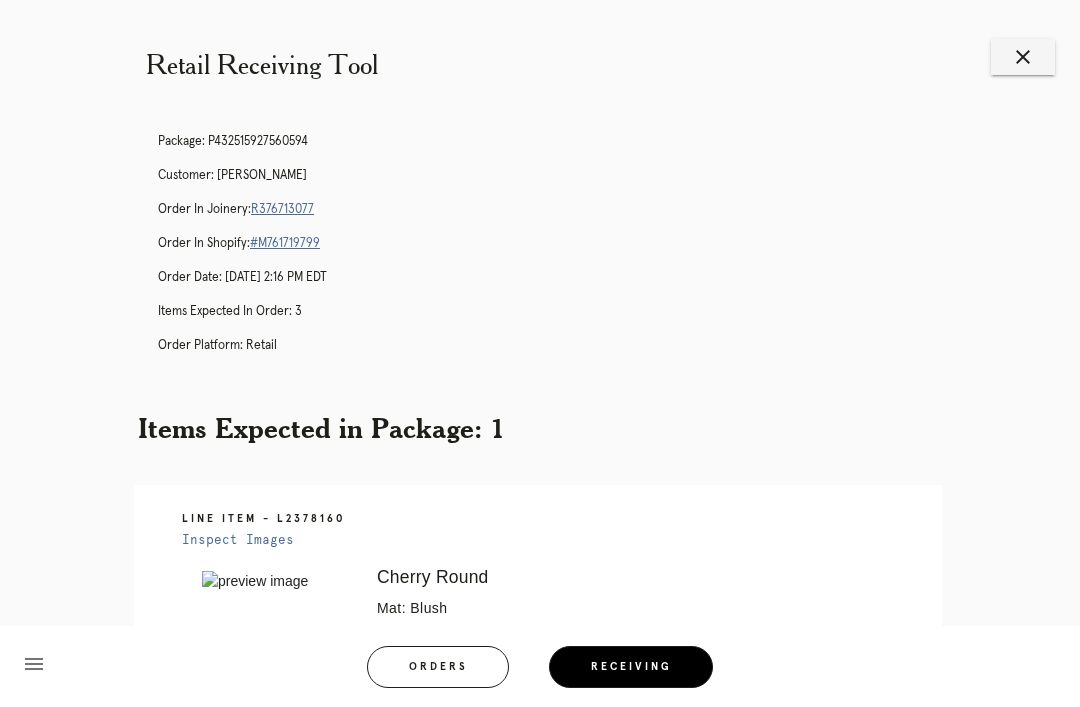 click on "close" at bounding box center (1023, 57) 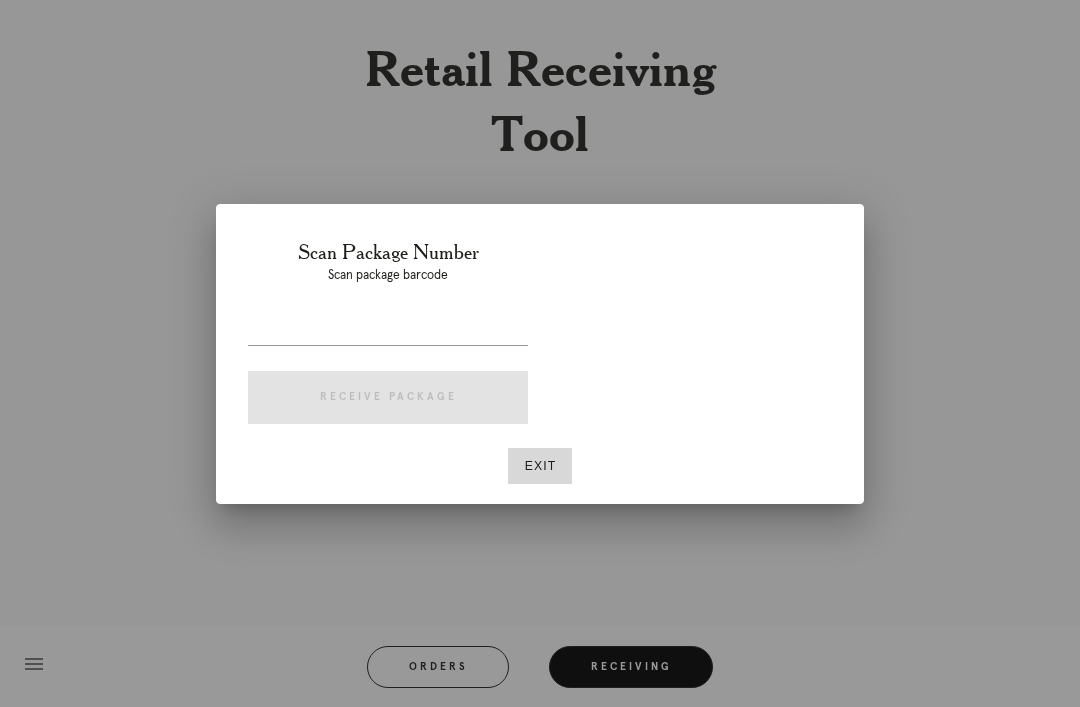 scroll, scrollTop: 0, scrollLeft: 0, axis: both 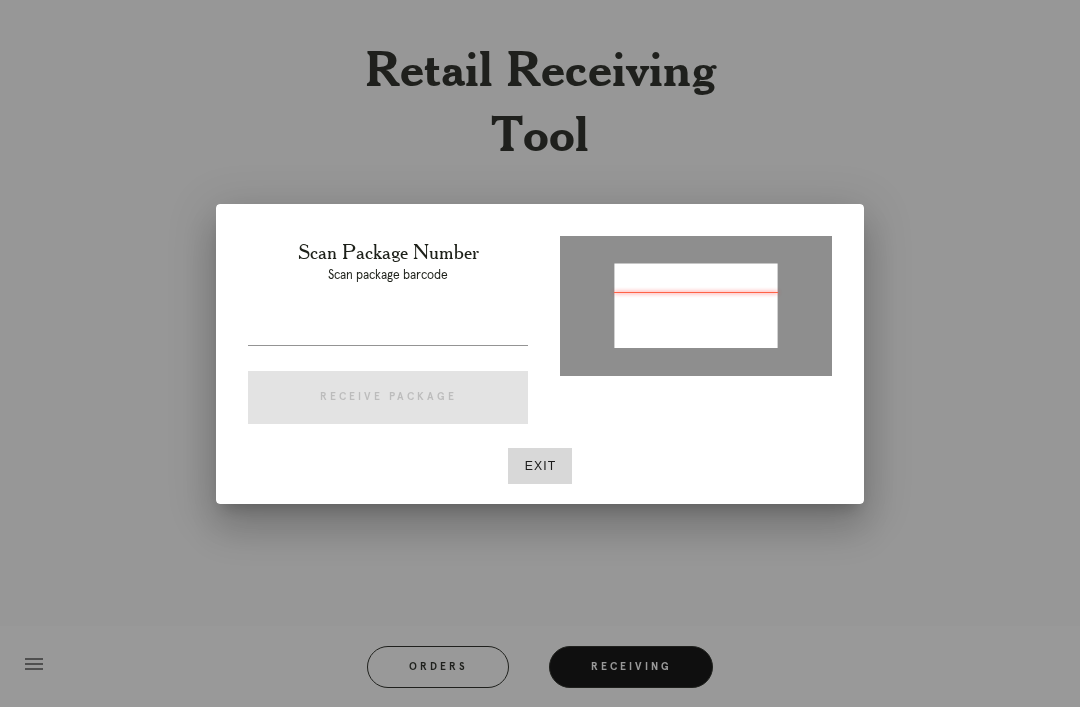click at bounding box center (696, 304) 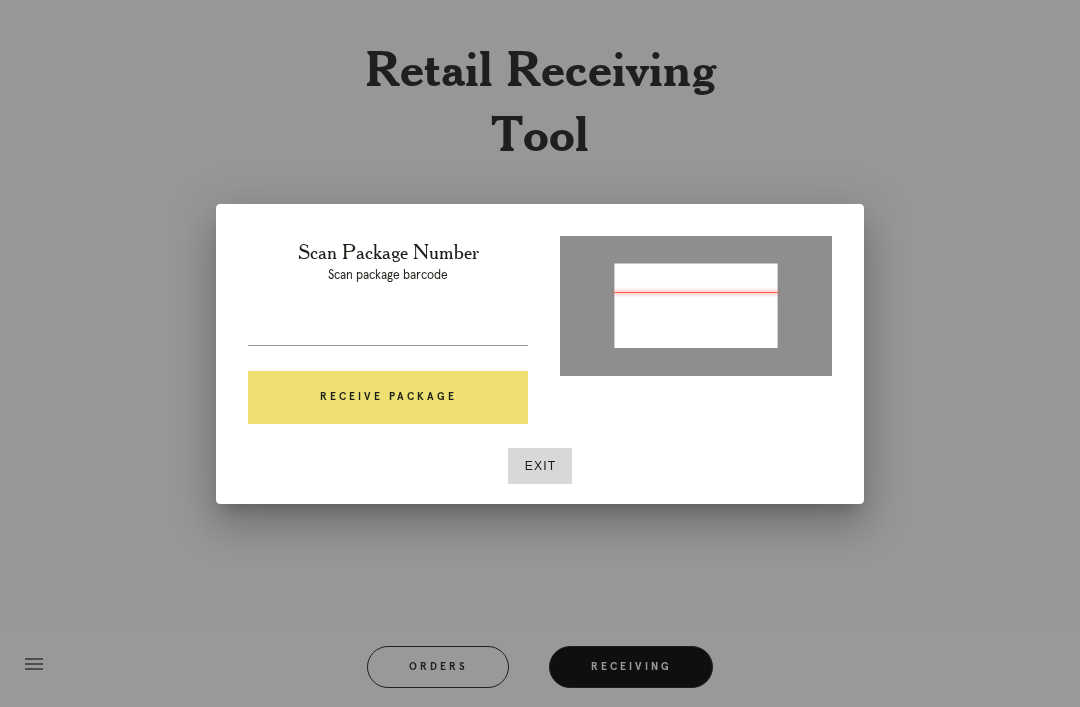 type on "P939980870958019" 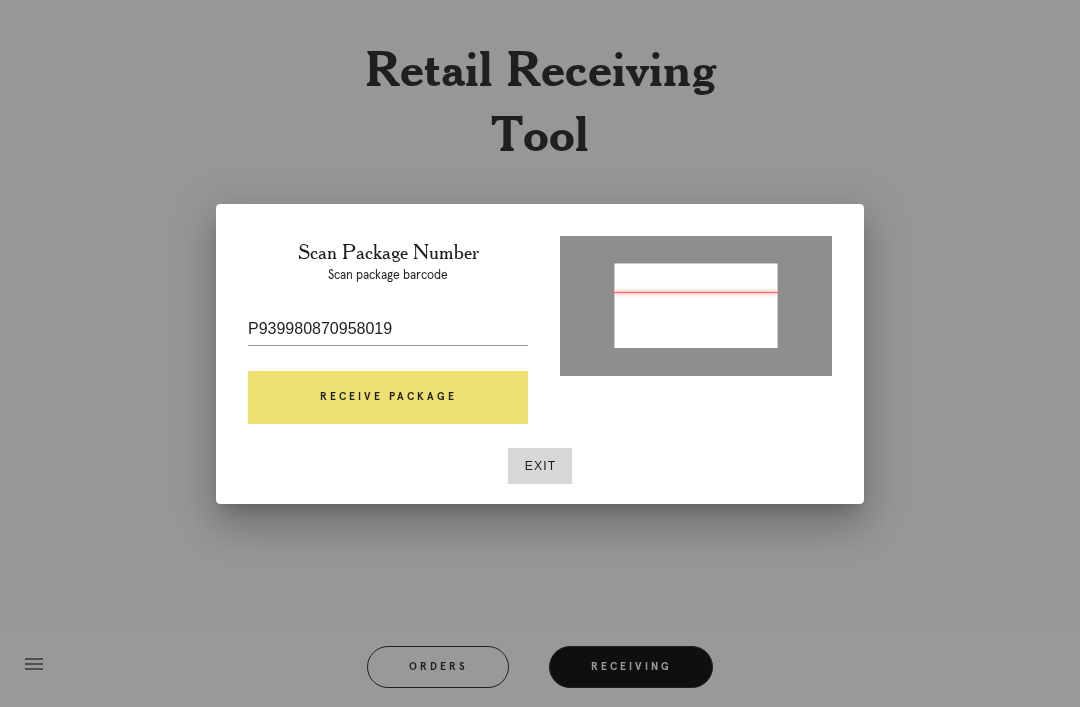 click on "Receive Package" at bounding box center (388, 398) 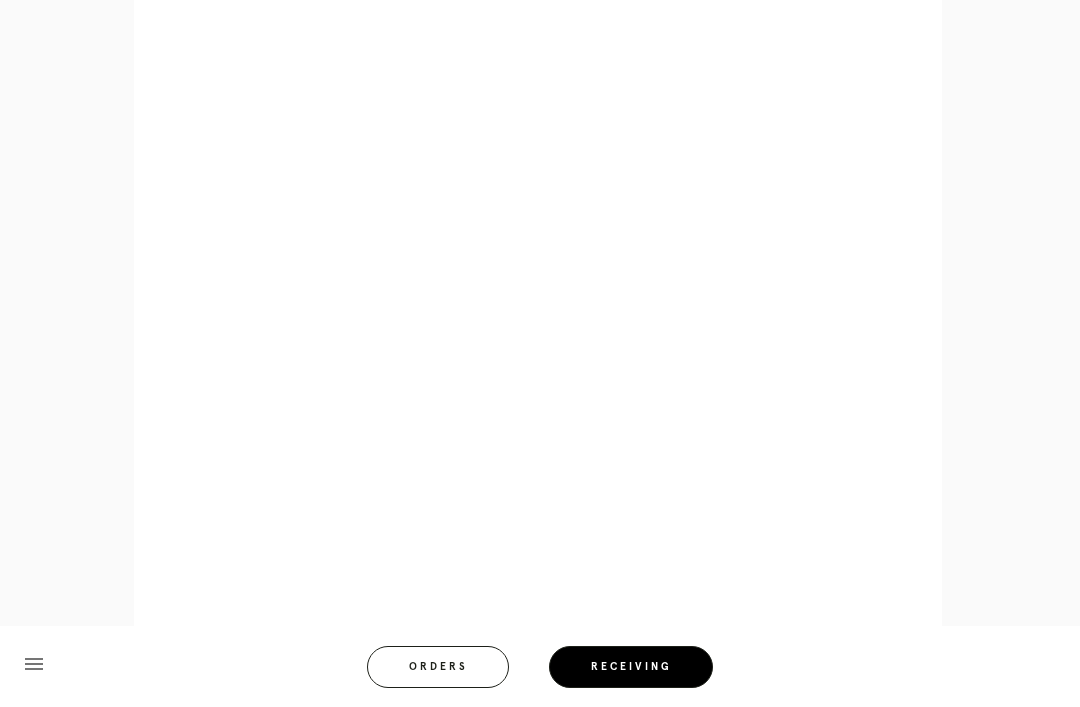 scroll, scrollTop: 858, scrollLeft: 0, axis: vertical 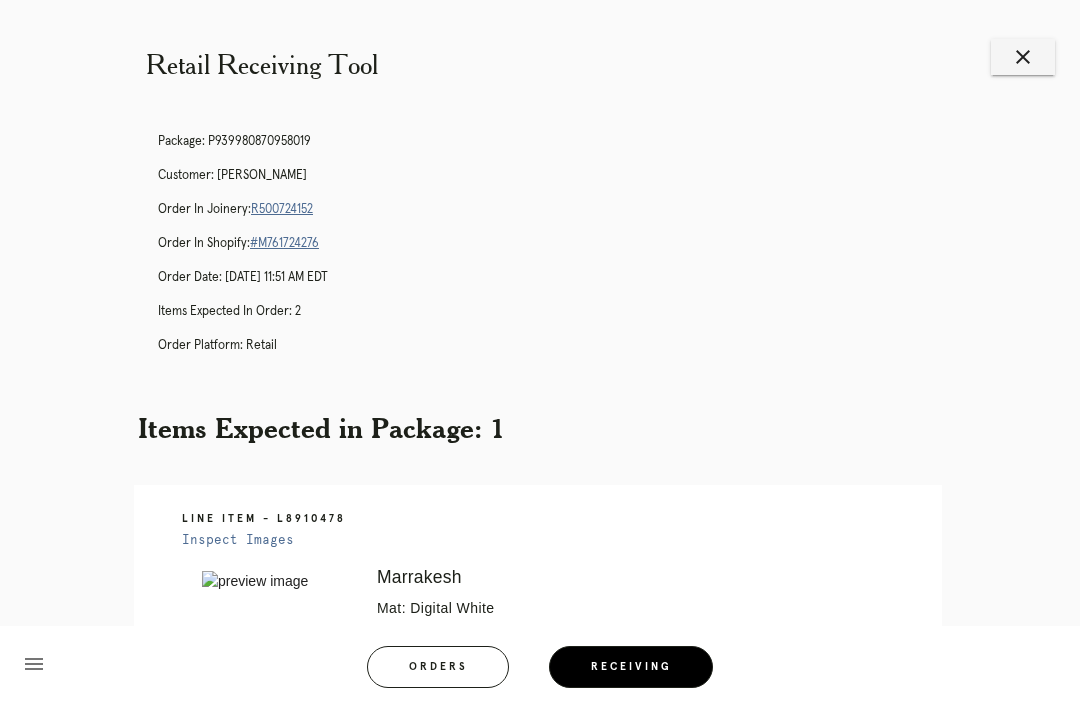 click on "close" at bounding box center [1023, 57] 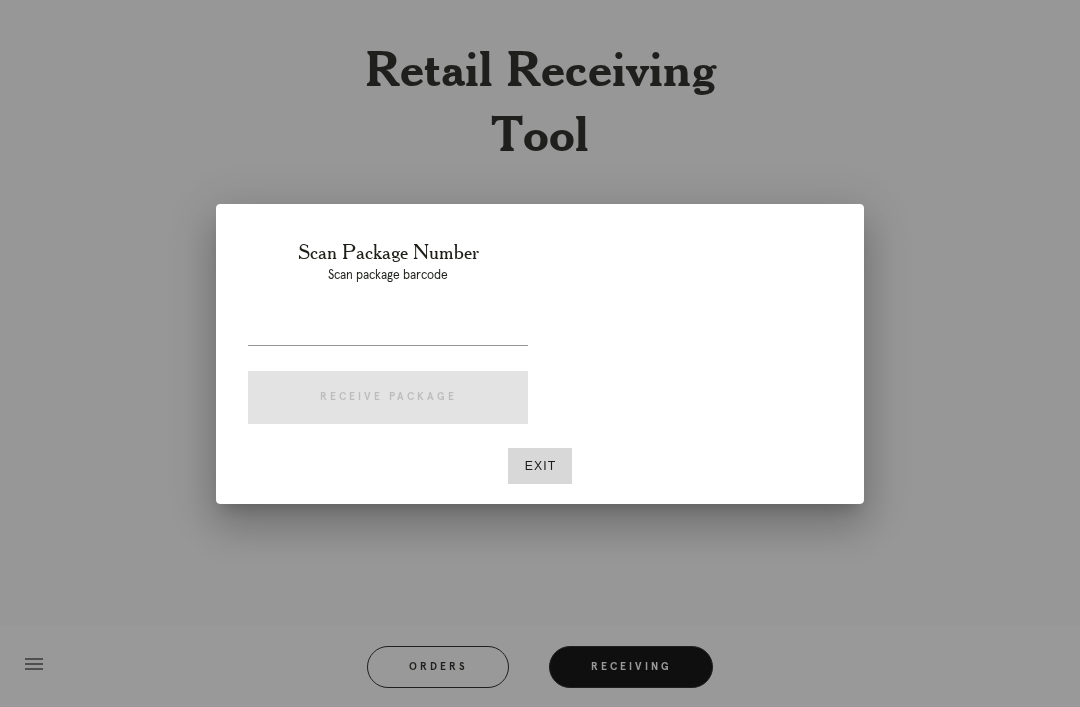 scroll, scrollTop: 0, scrollLeft: 0, axis: both 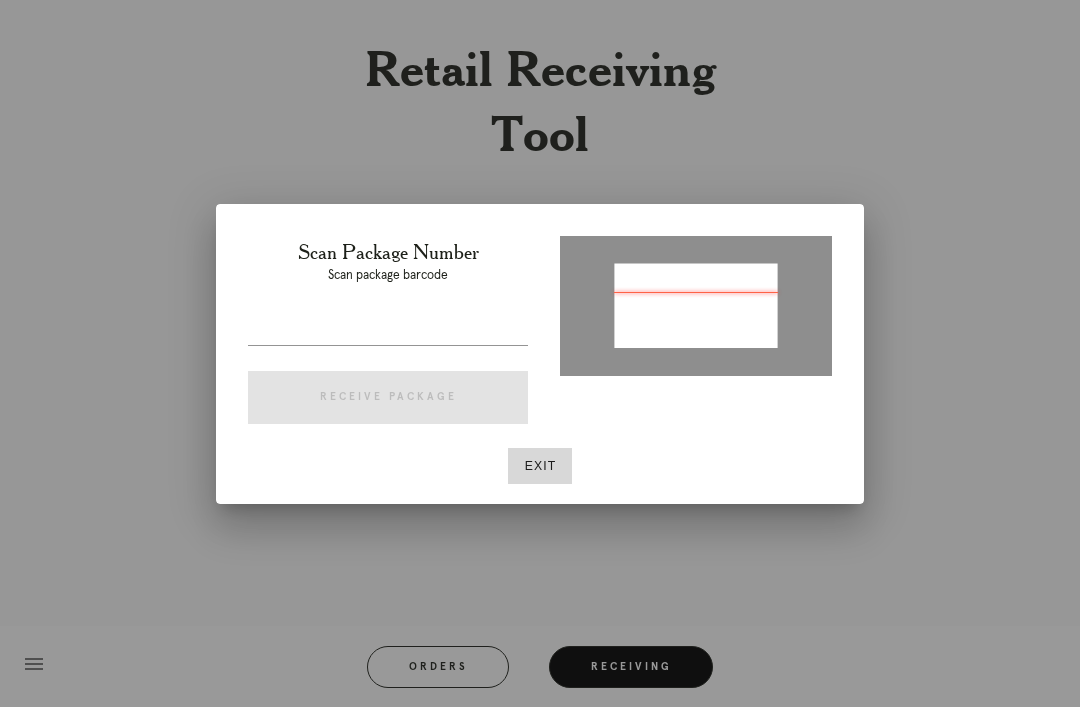 type on "P856735266135370" 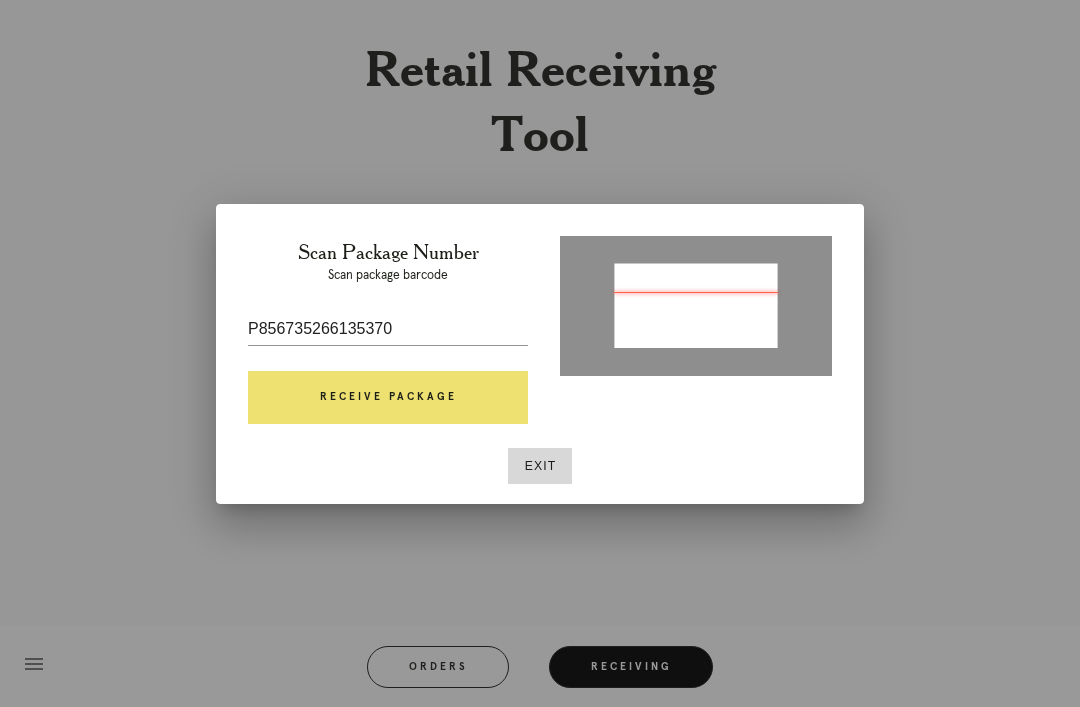 click on "Receive Package" at bounding box center [388, 398] 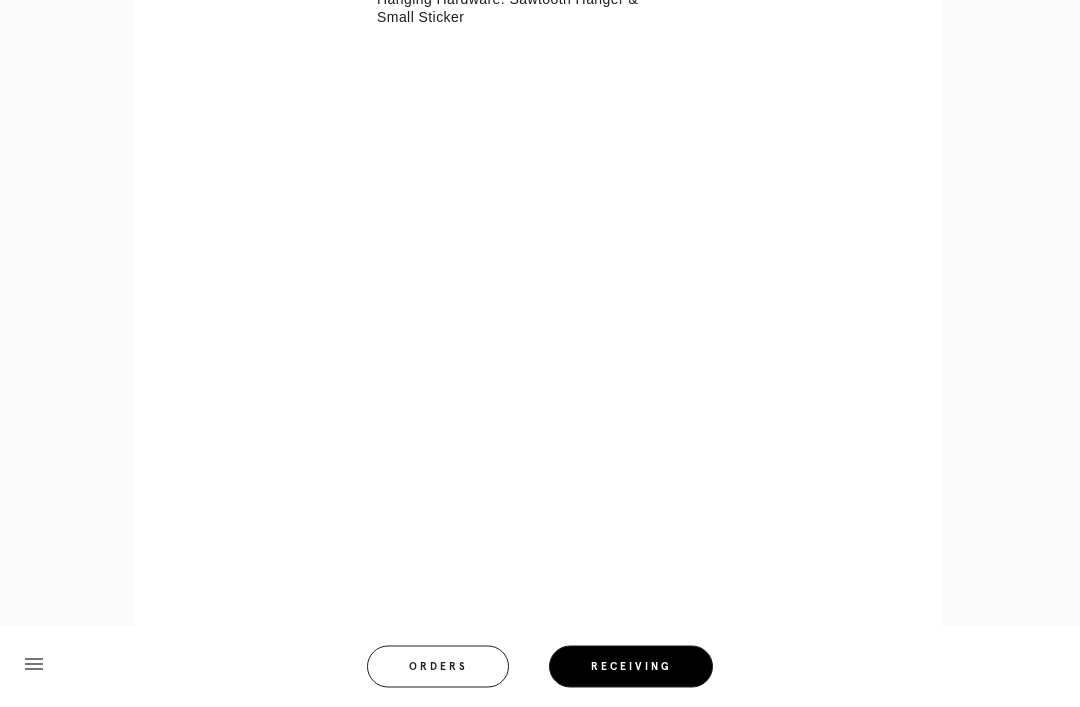 scroll, scrollTop: 3788, scrollLeft: 0, axis: vertical 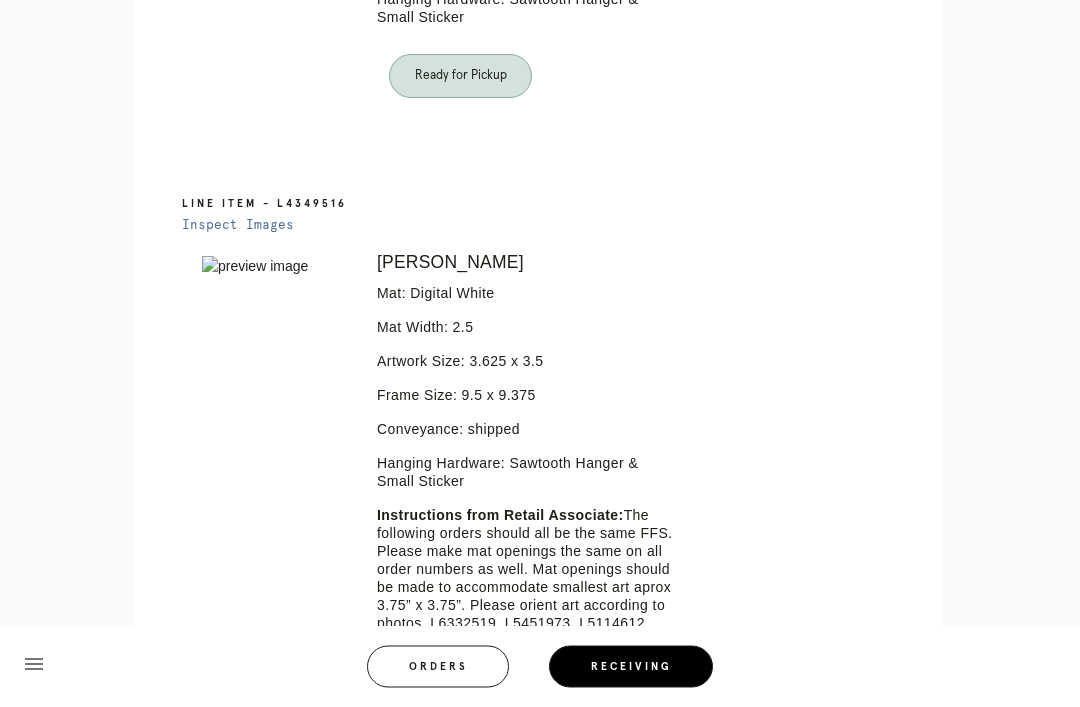 click on "Error retreiving frame spec #9669821" at bounding box center [275, 480] 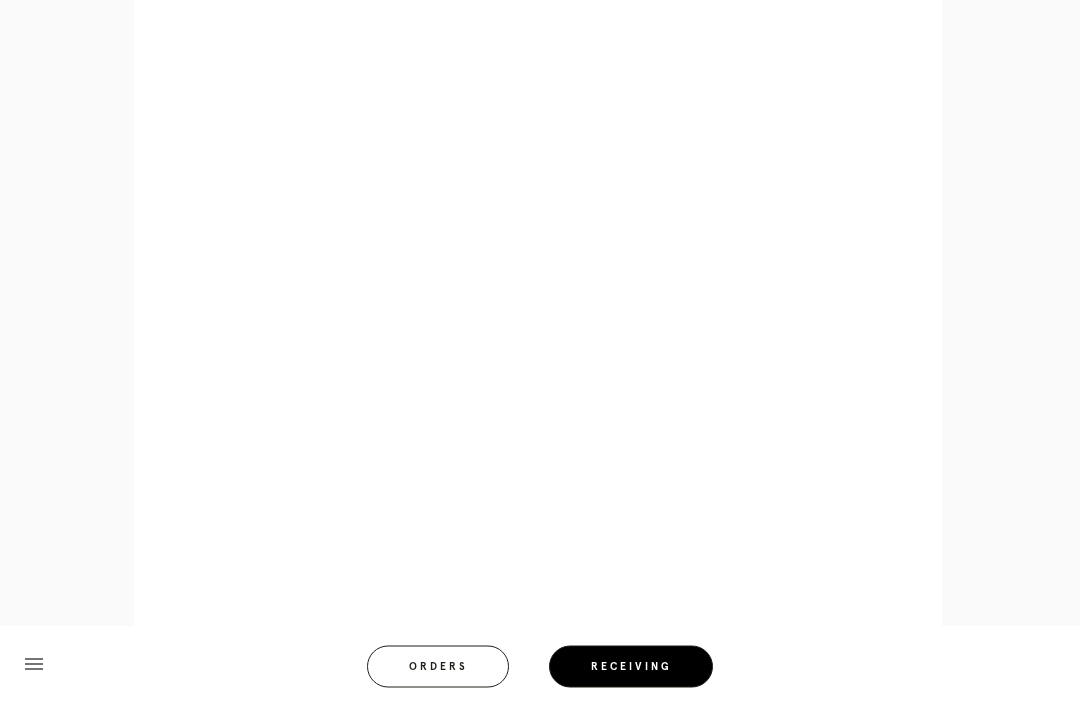 scroll, scrollTop: 1937, scrollLeft: 0, axis: vertical 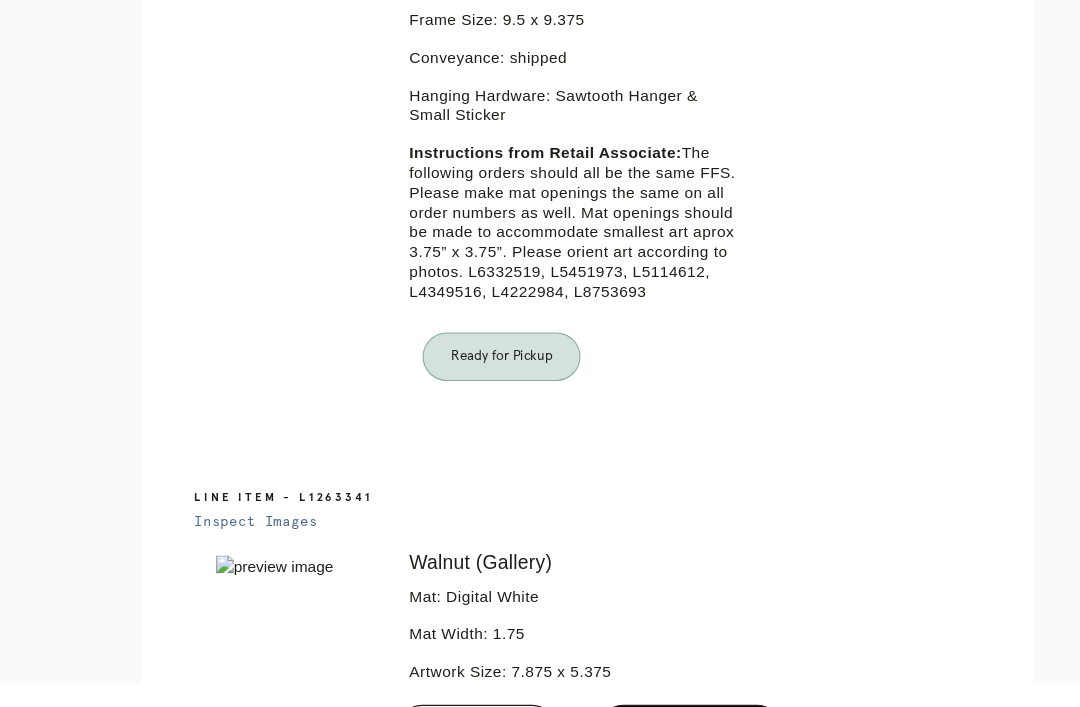 click on "Receiving" at bounding box center [631, 667] 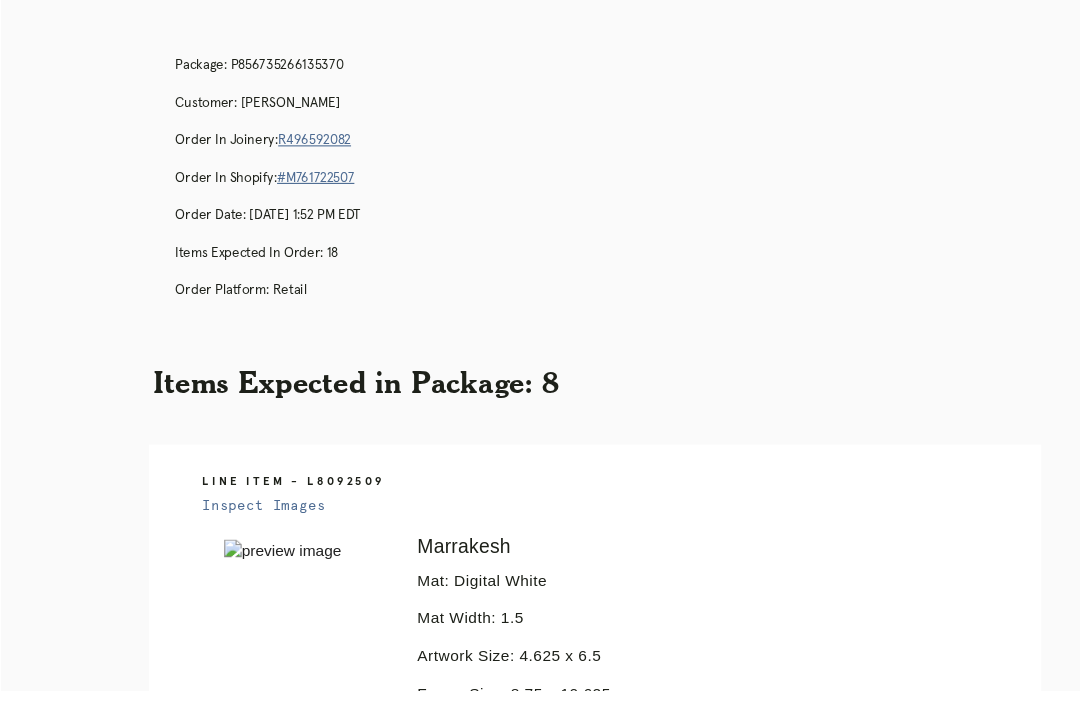scroll, scrollTop: 0, scrollLeft: 0, axis: both 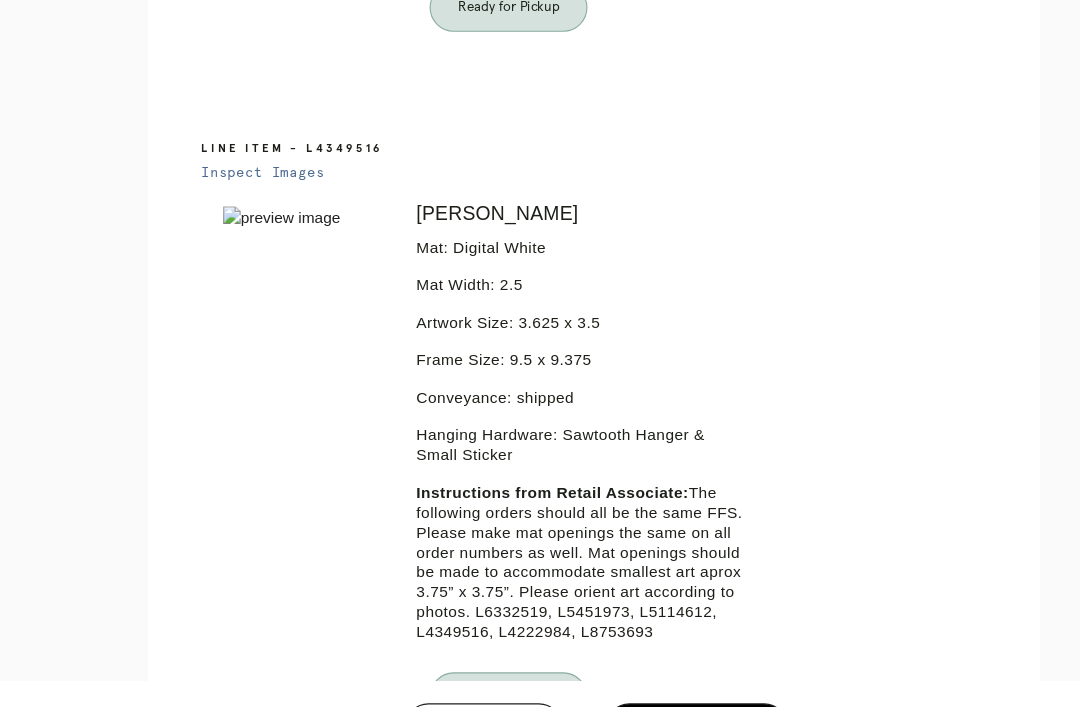 click on "Receiving" at bounding box center [631, 667] 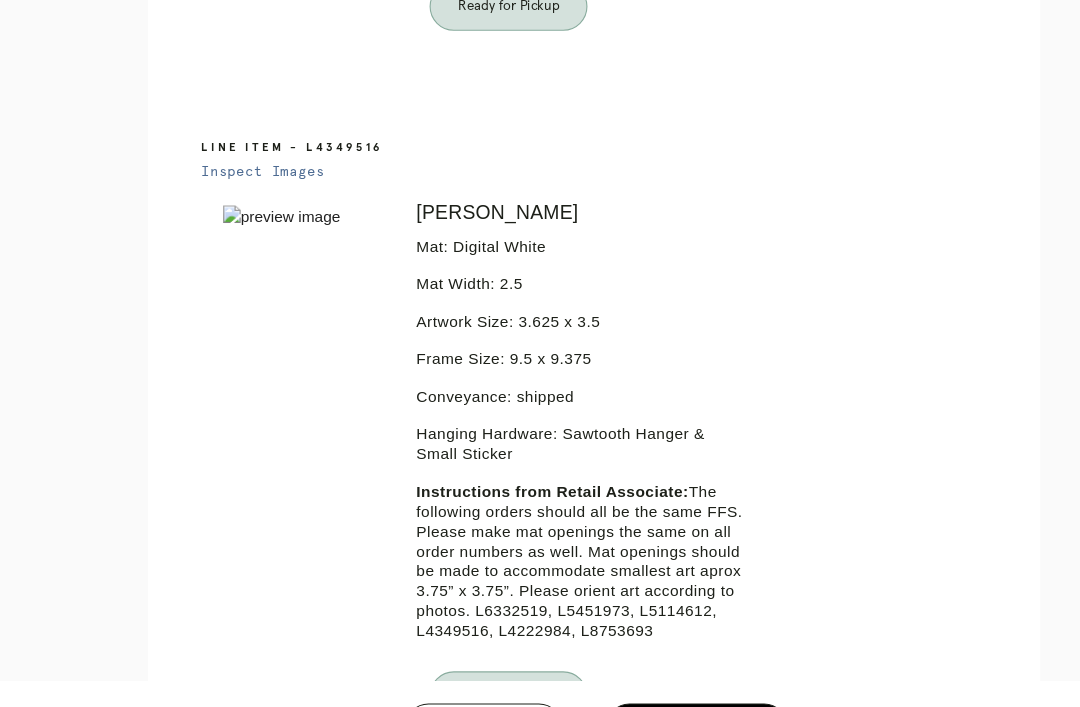 click on "Receiving" at bounding box center (631, 667) 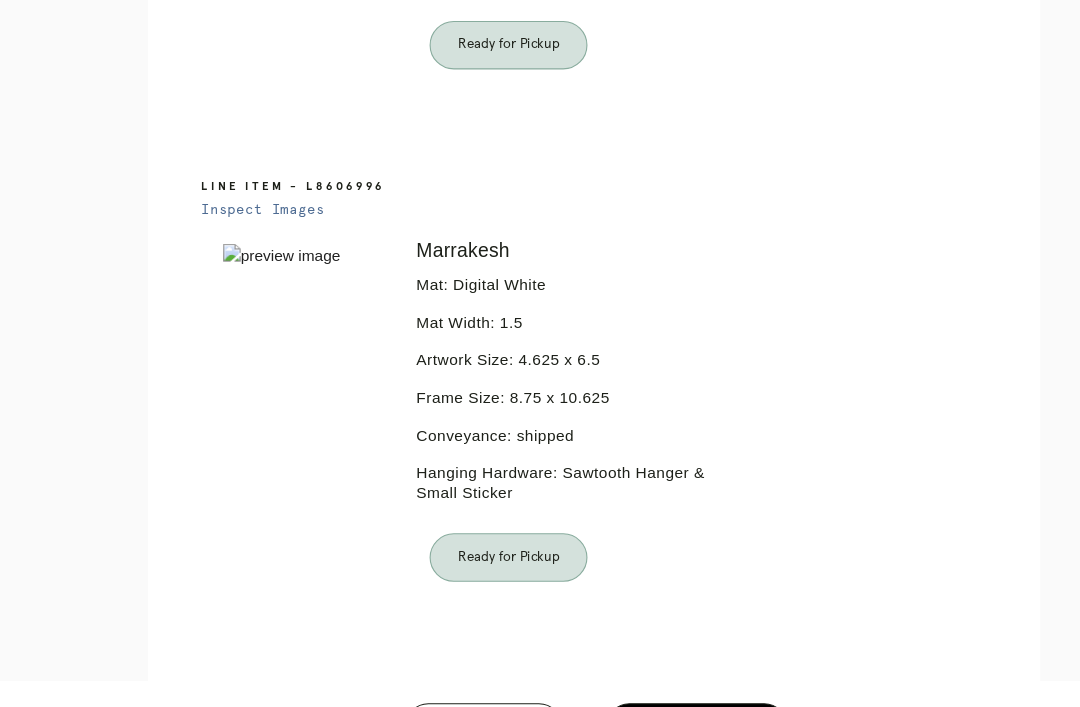 scroll, scrollTop: 806, scrollLeft: 0, axis: vertical 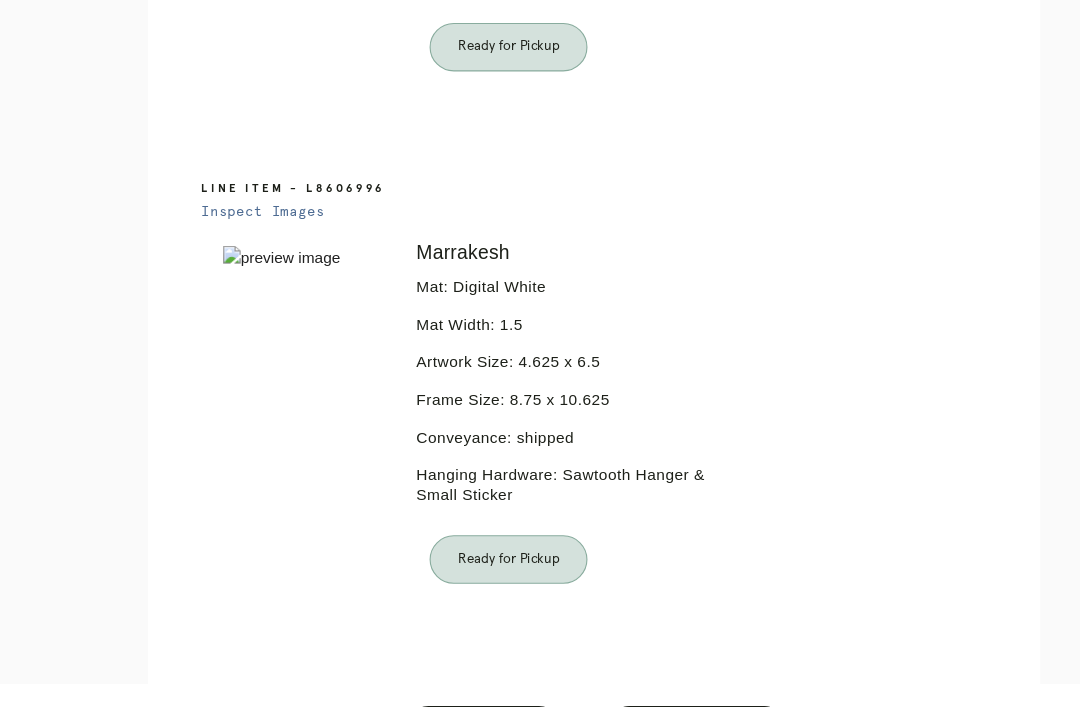 click on "Receiving" at bounding box center (631, 667) 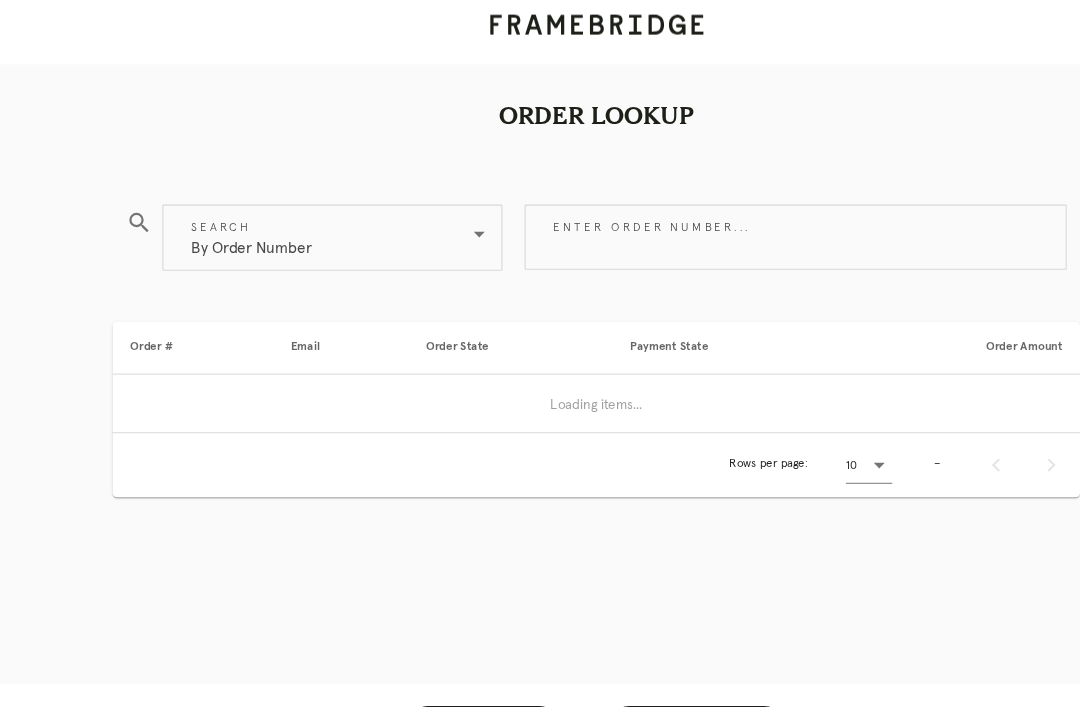 scroll, scrollTop: 64, scrollLeft: 0, axis: vertical 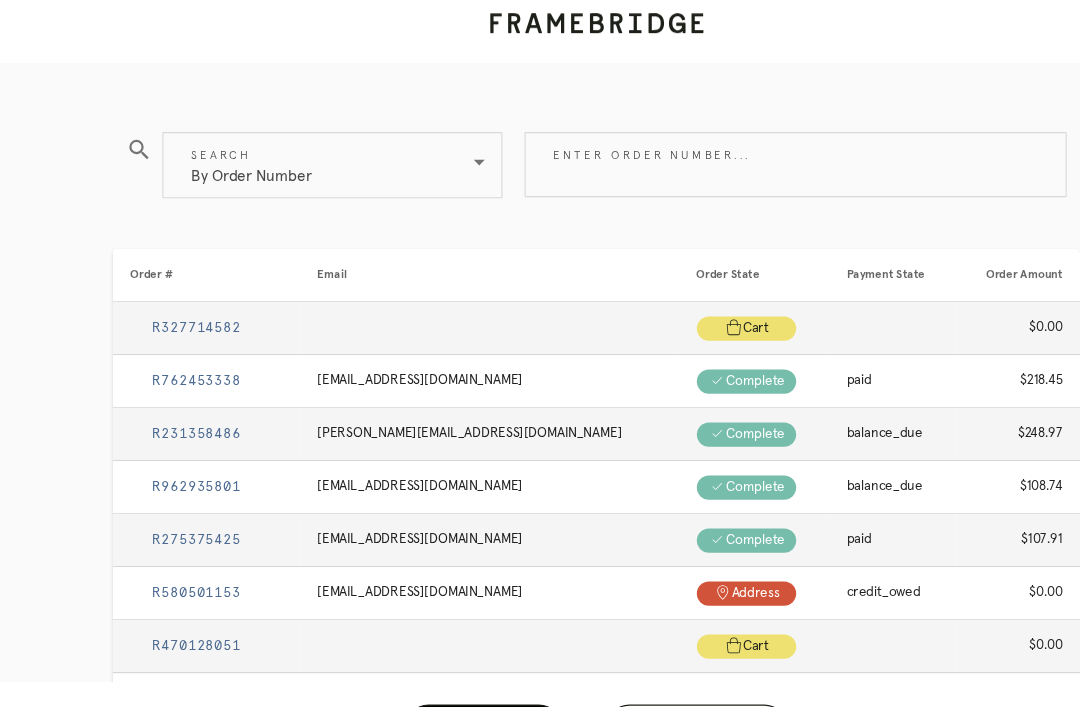click on "Enter order number..." at bounding box center (720, 157) 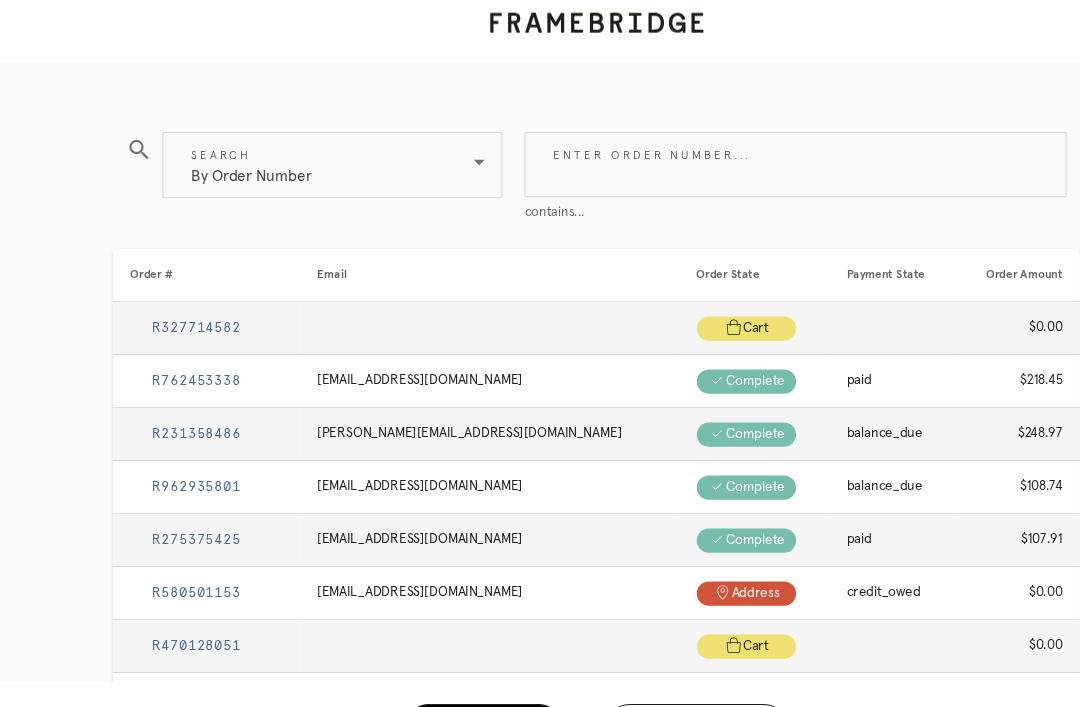 click on "search Search By Order Number   Enter order number... contains...   Order # Email Order State Payment State Order Amount
R327714582
Cart
.a {
fill: #1d2019;
}
cart
$0.00
R762453338
ginahibshman@gmail.com
Check
.a {
fill: #1d2019;
}
complete
paid
$218.45
R231358486
bryant.elizabethc@gmail.com
Check
.a {
fill: #1d2019;
}
complete
balance_due
$248.97
R962935801
bud.bernhard@gmail.com
Check
.a {
fill: #1d2019;
}
complete
balance_due
$108.74
R275375425
brendangl@gmail.com
Check
.a {
fill: #1d2019;
}
complete
paid
$107.91
R580501153
btallen66@gmail.com" at bounding box center (540, 535) 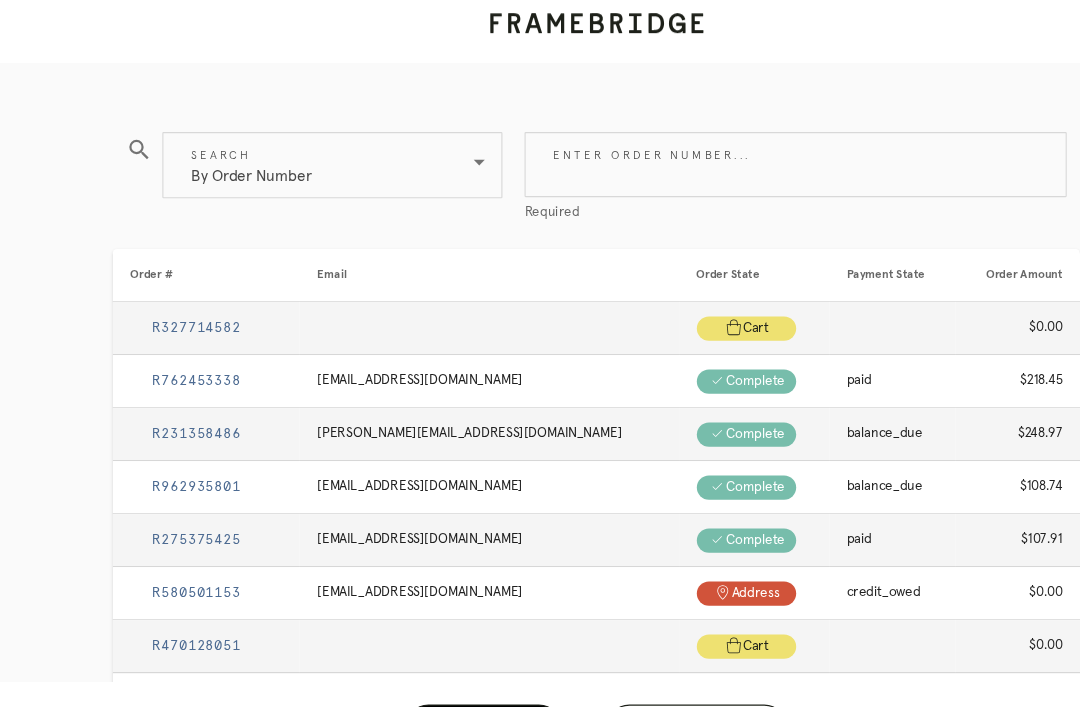 click on "Receiving" at bounding box center [631, 667] 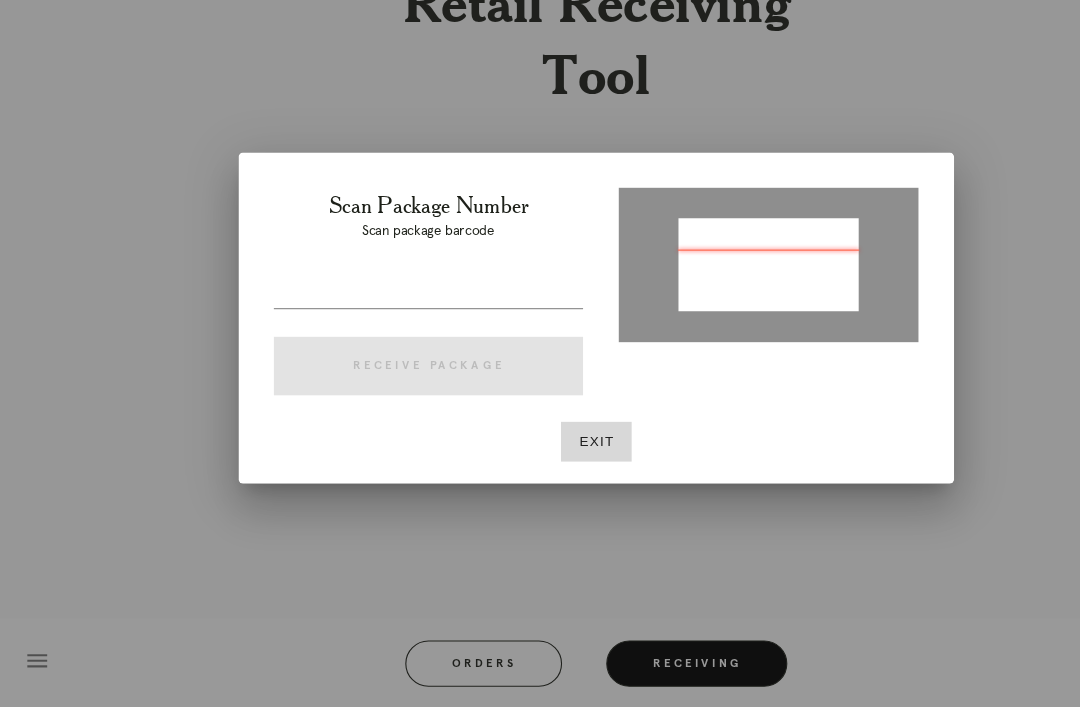 click at bounding box center (696, 304) 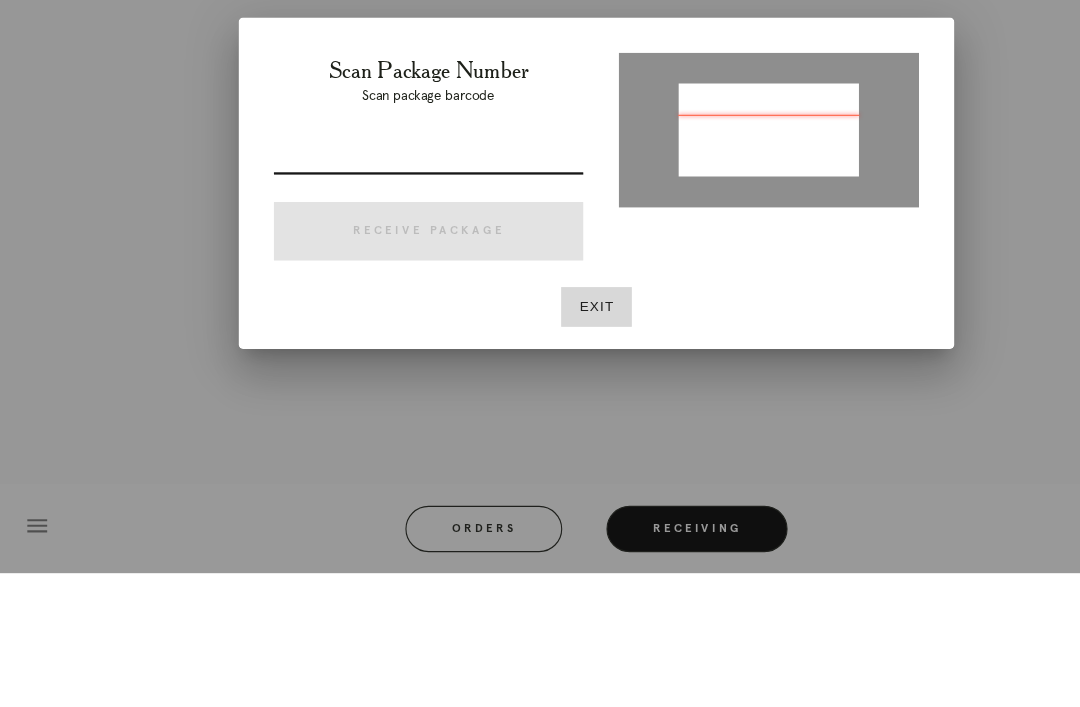 type on "P432515927560594" 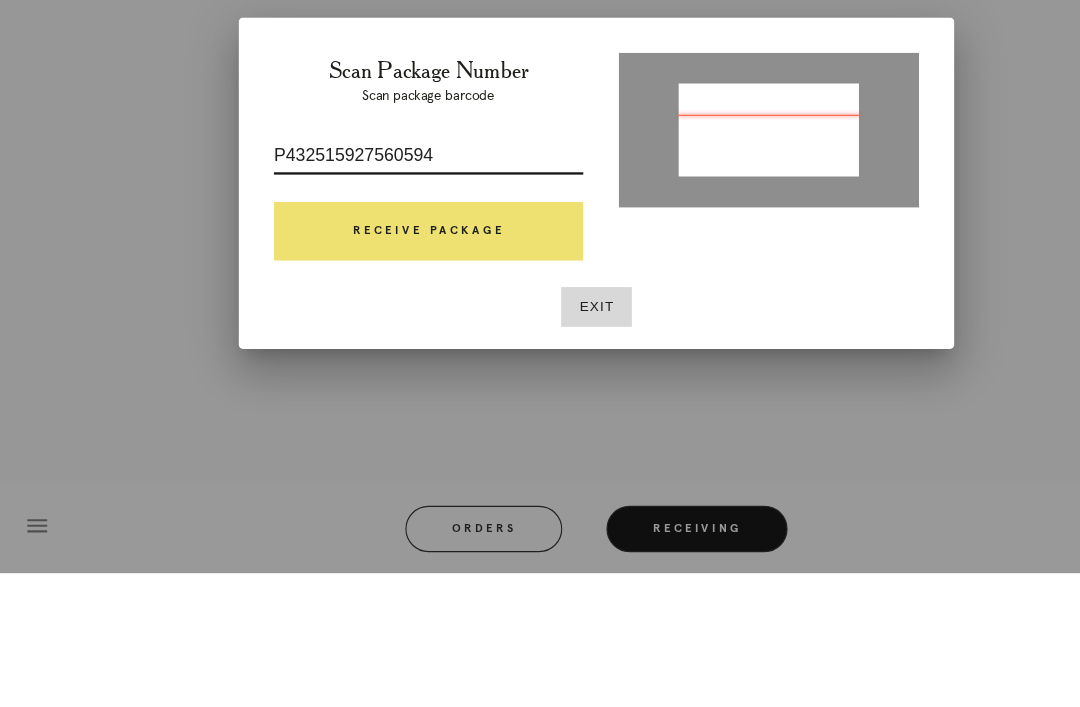 click on "Receive Package" at bounding box center (388, 398) 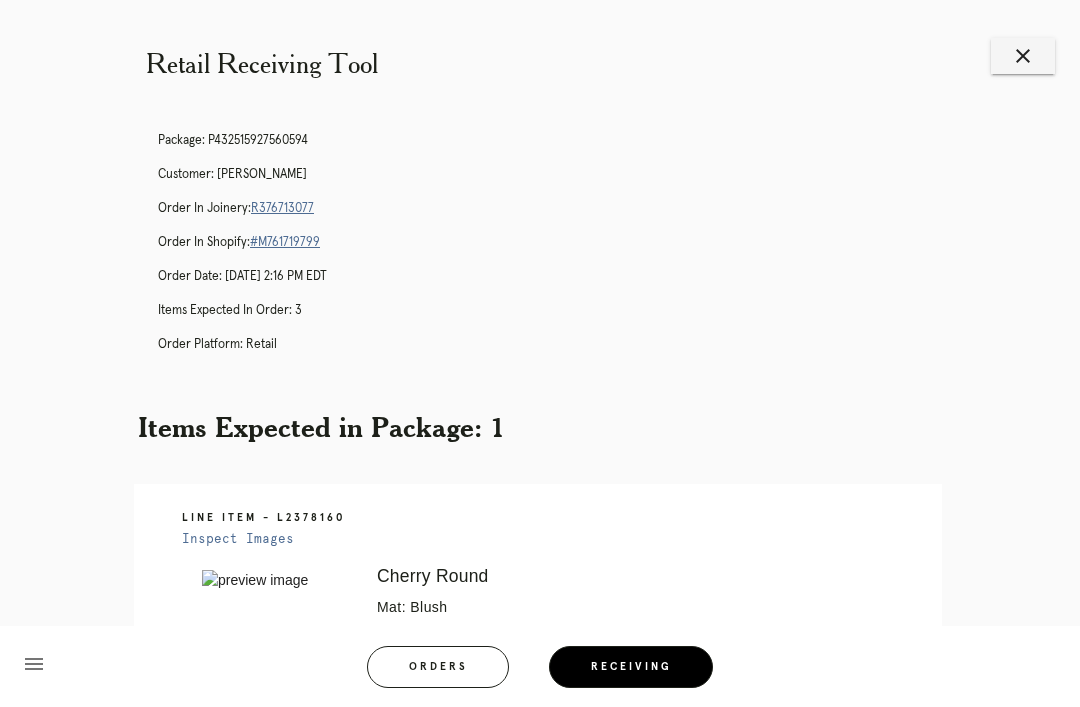 scroll, scrollTop: 2, scrollLeft: 0, axis: vertical 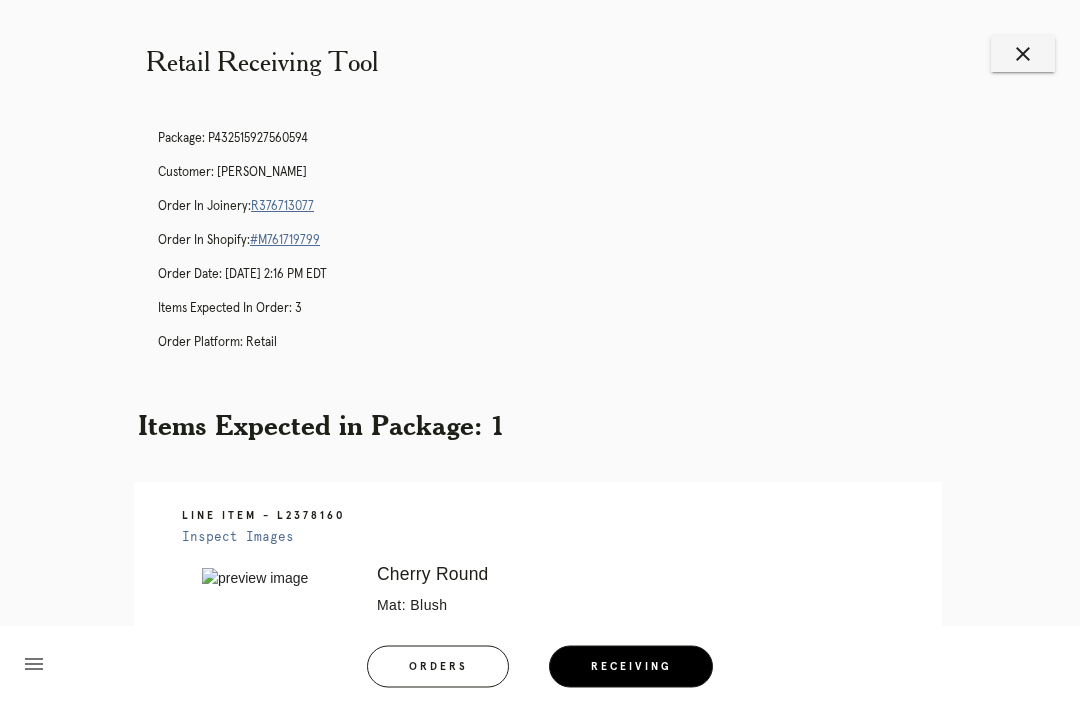 click on "R376713077" at bounding box center [282, 207] 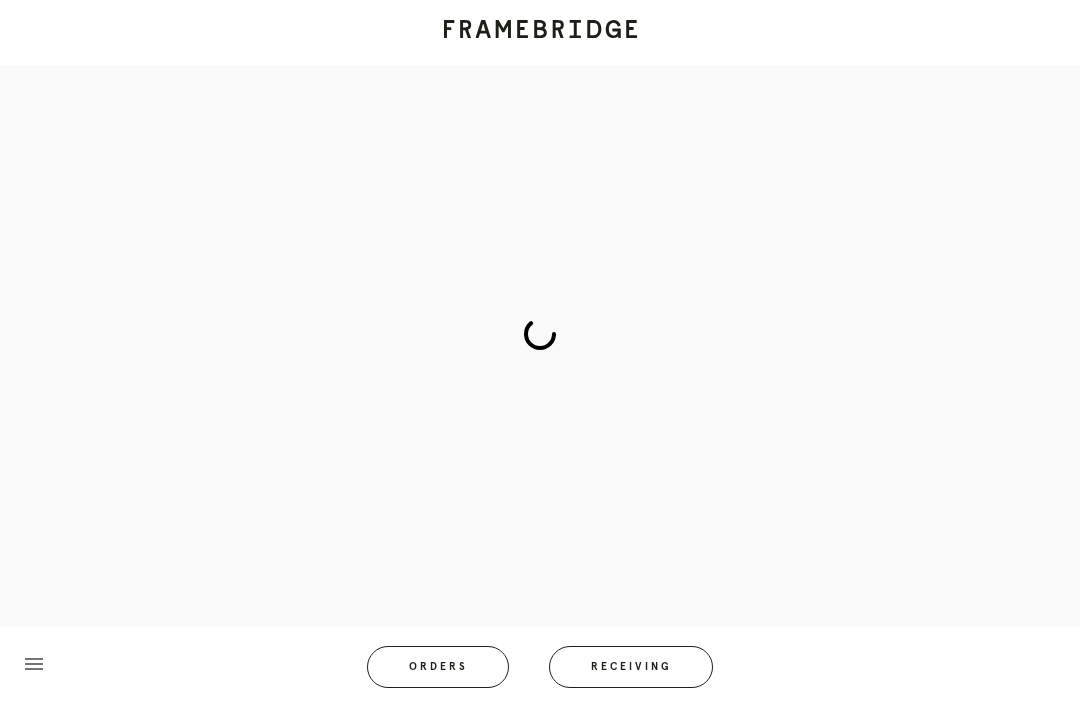 scroll, scrollTop: 0, scrollLeft: 0, axis: both 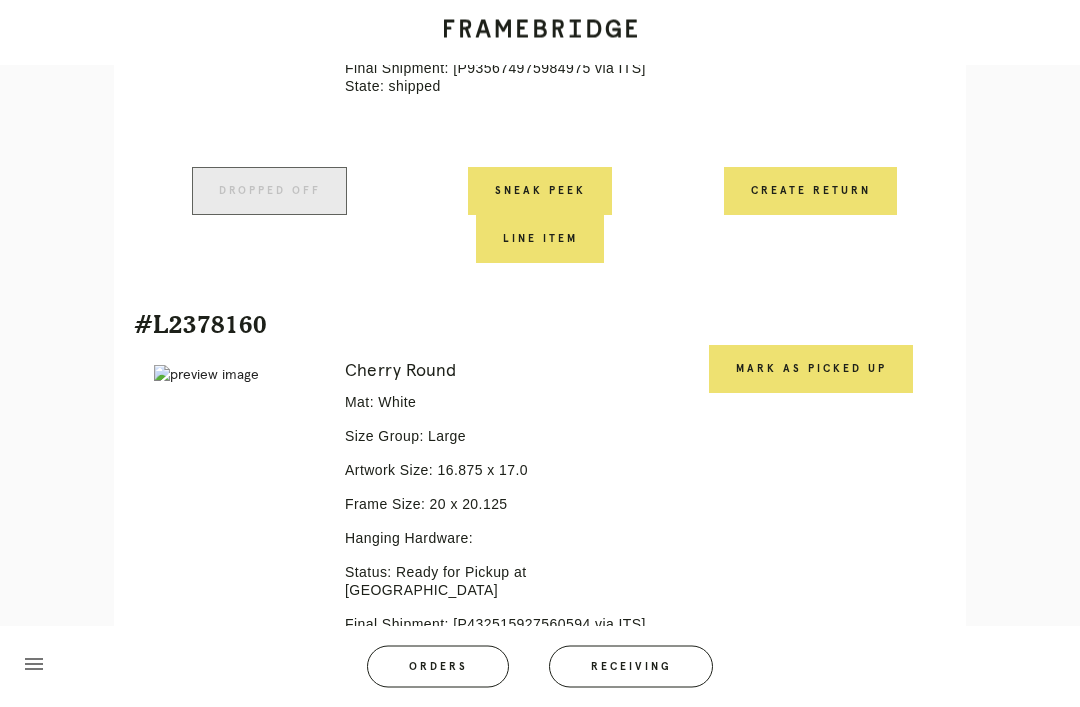 click on "Mark as Picked Up" at bounding box center [811, 370] 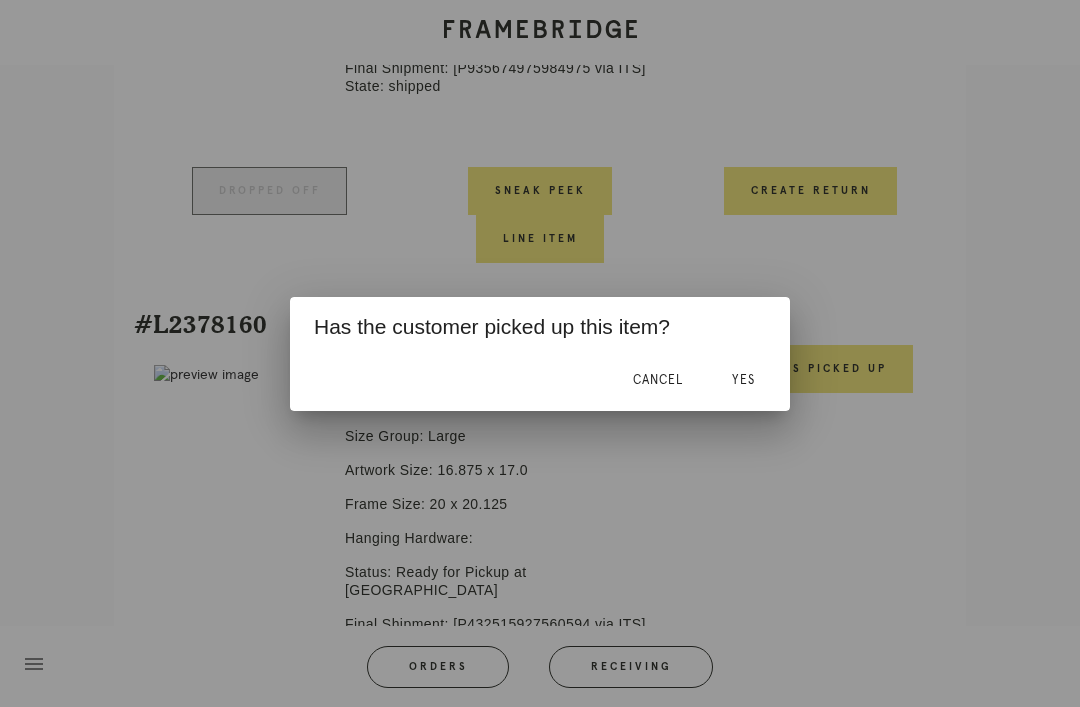 click on "Yes" at bounding box center [743, 380] 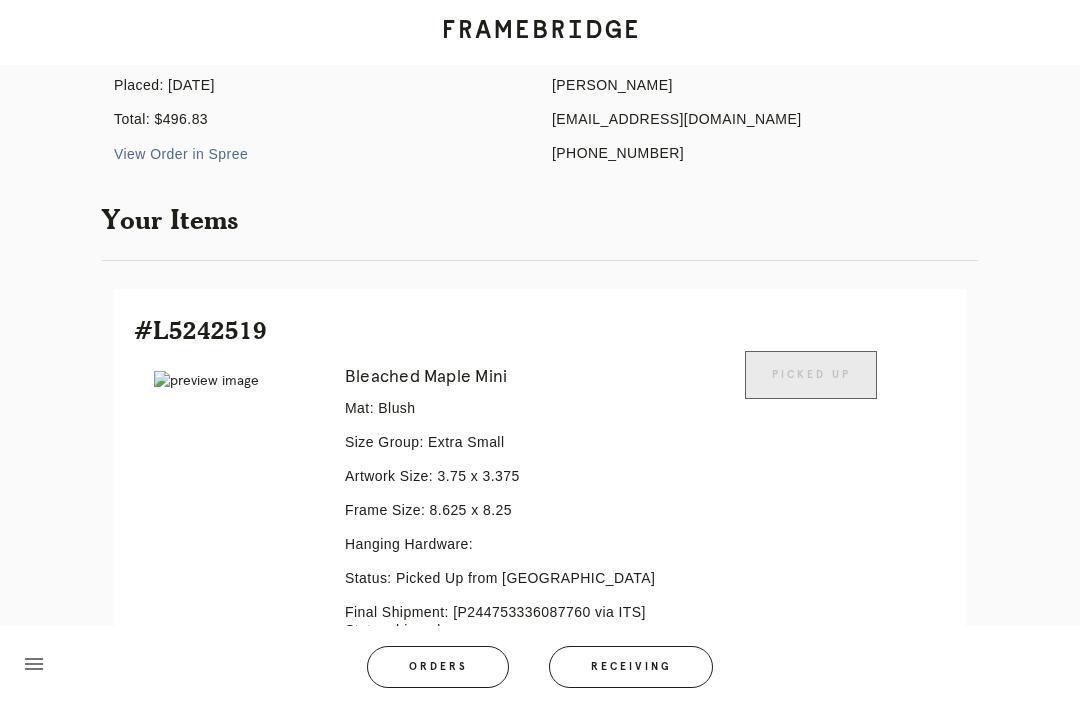 scroll, scrollTop: 0, scrollLeft: 0, axis: both 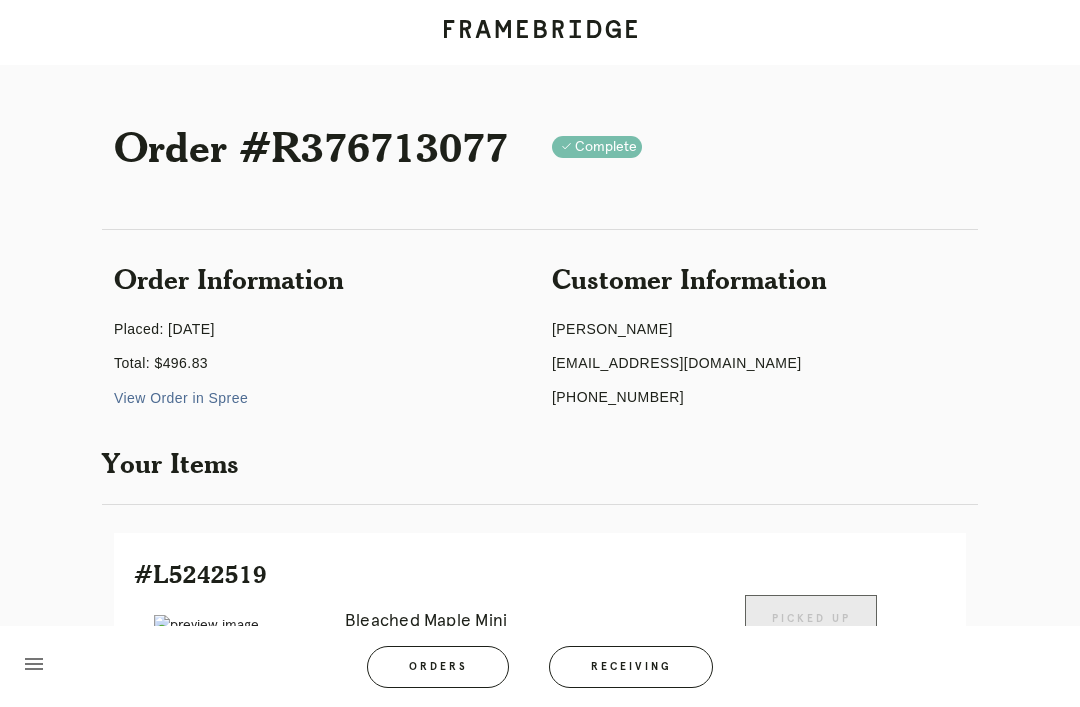 click on "Receiving" at bounding box center (631, 667) 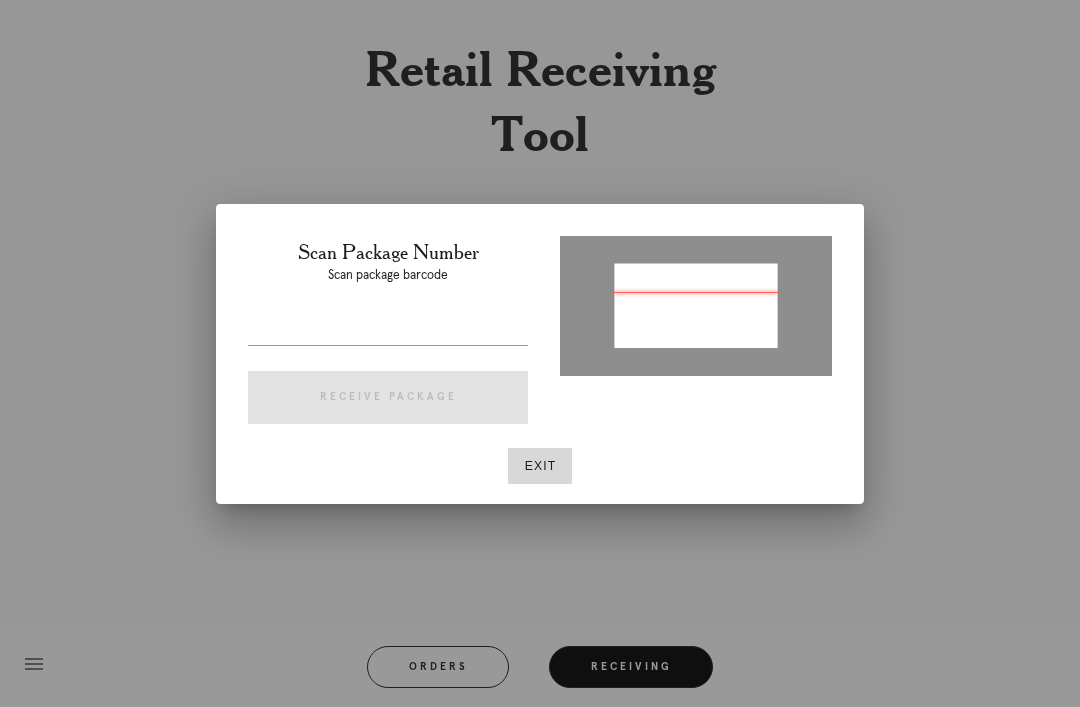 type on "P245384226923879" 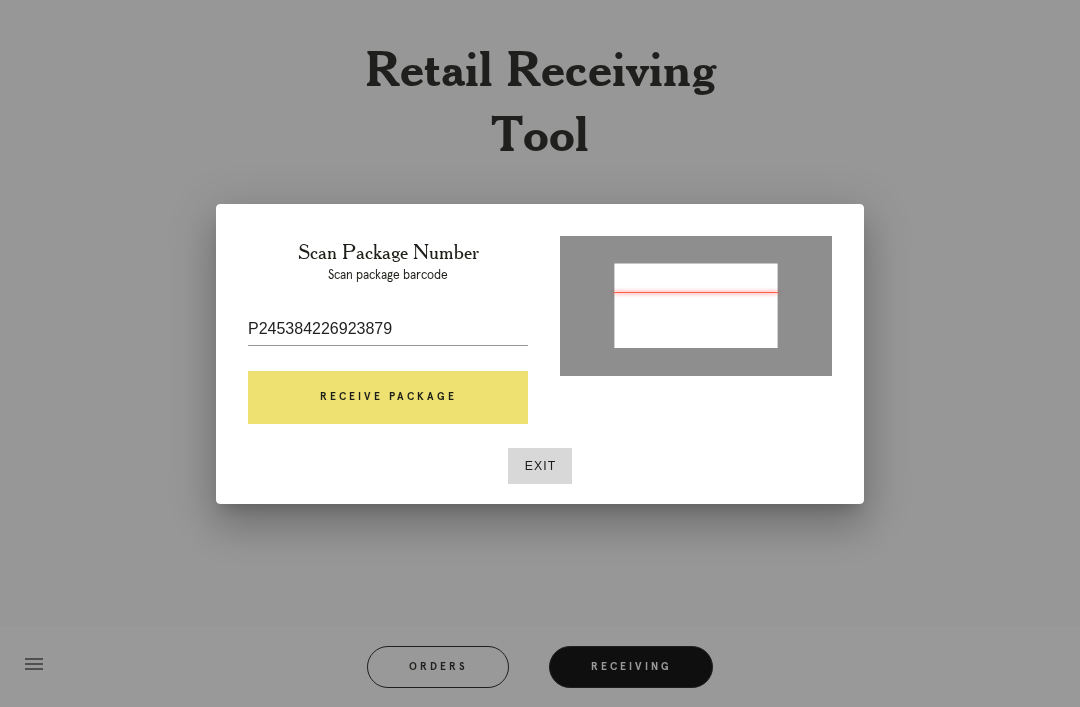 click on "Receive Package" at bounding box center [388, 398] 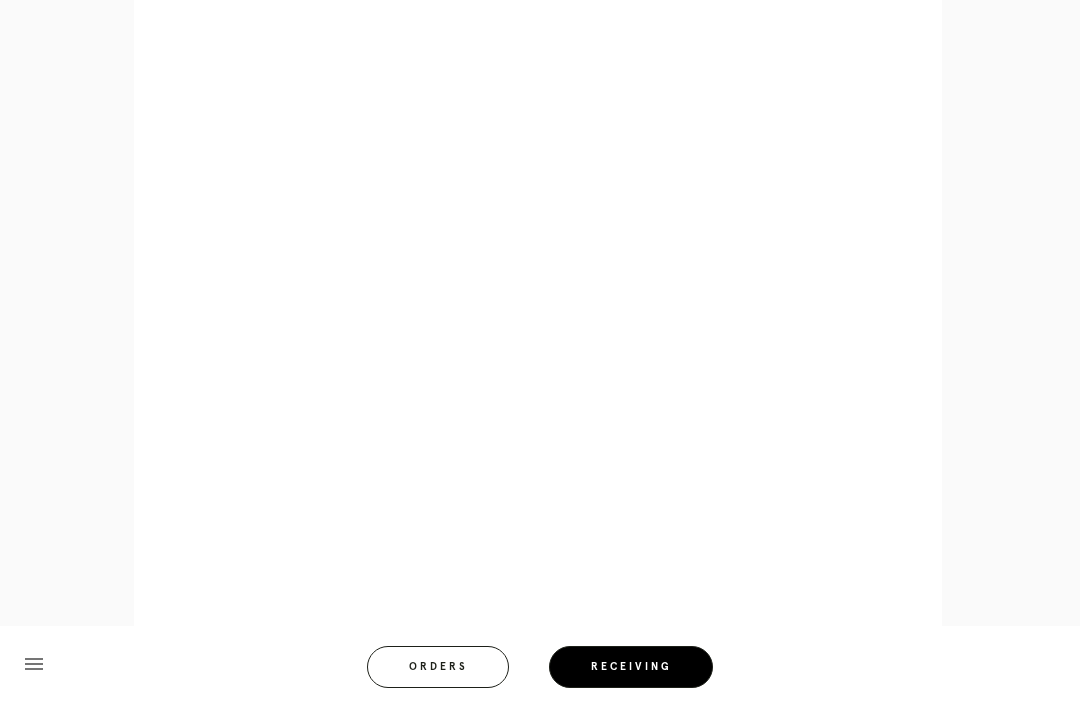 scroll, scrollTop: 998, scrollLeft: 0, axis: vertical 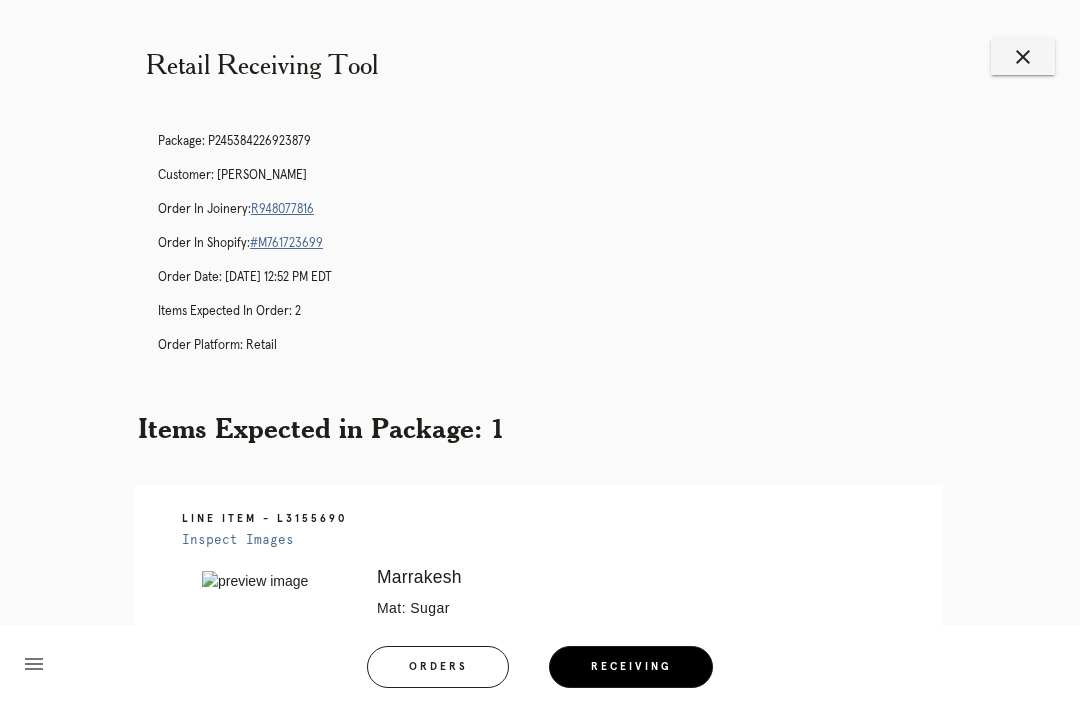 click on "close" at bounding box center [1023, 57] 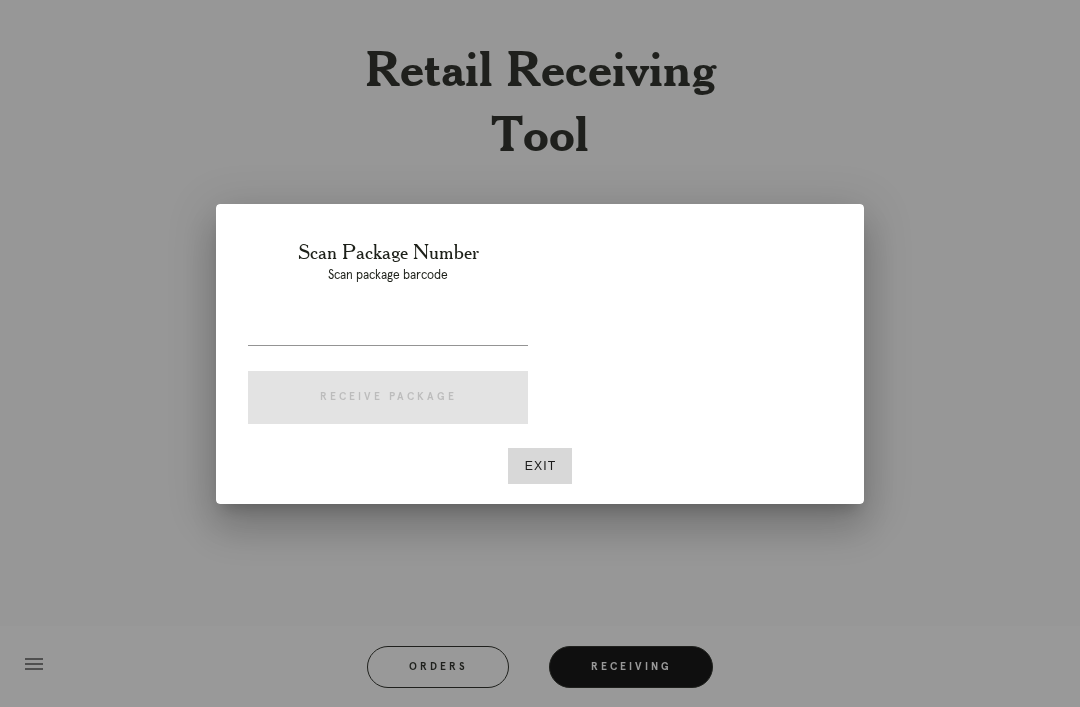 scroll, scrollTop: 0, scrollLeft: 0, axis: both 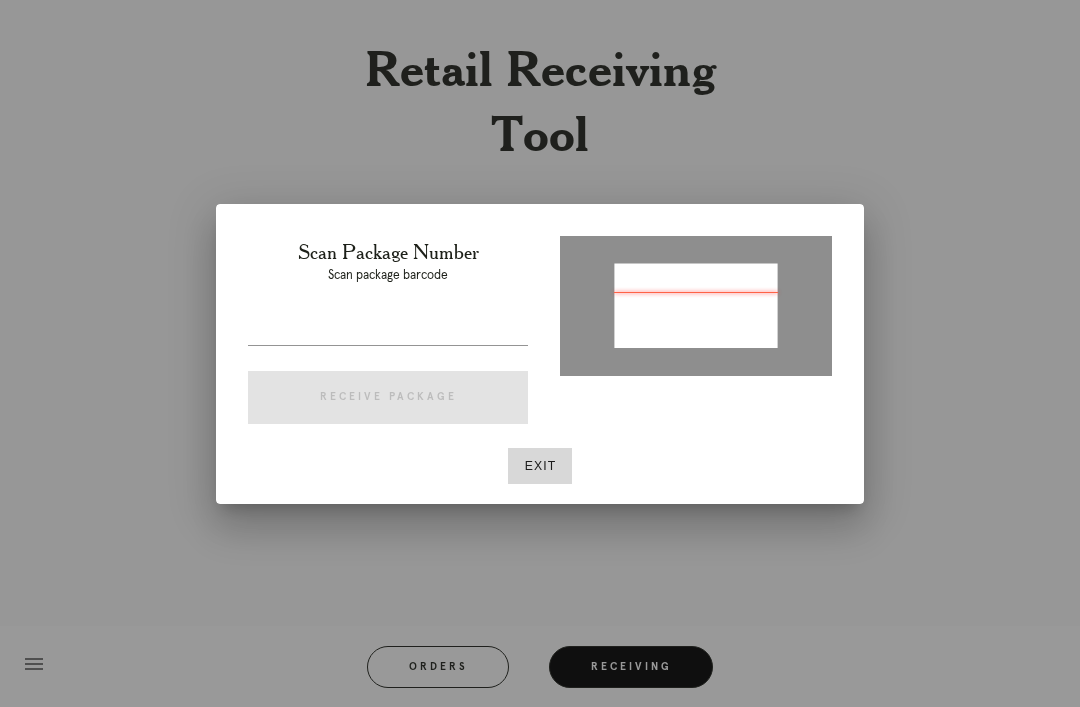 click at bounding box center [696, 304] 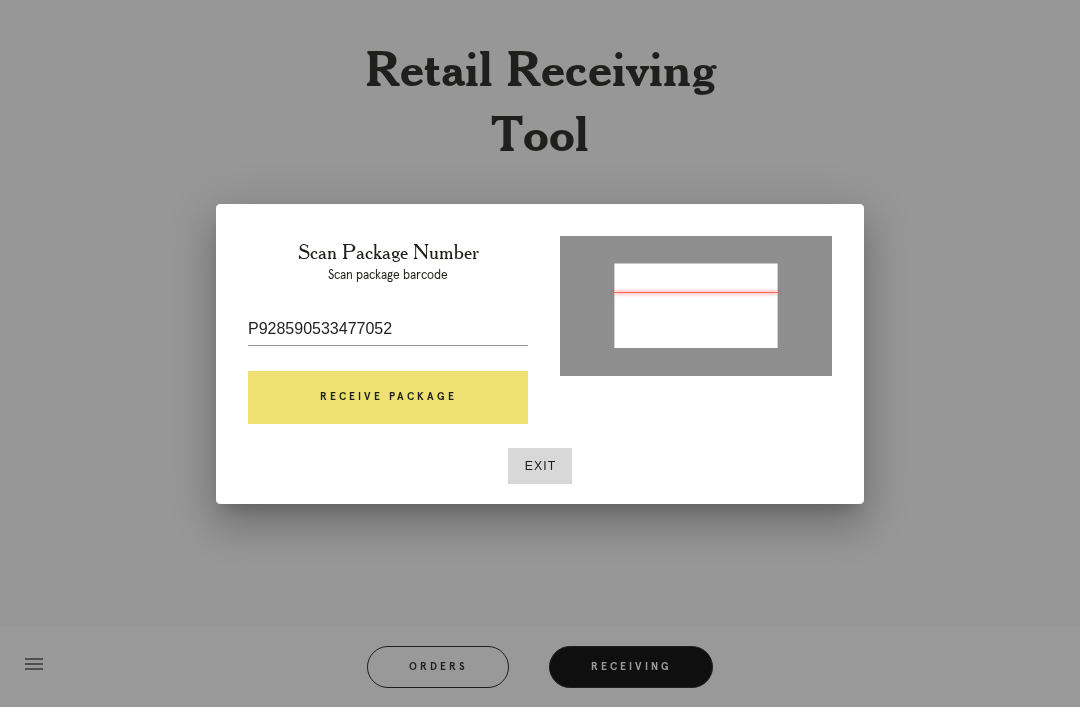 click on "Receive Package" at bounding box center (388, 398) 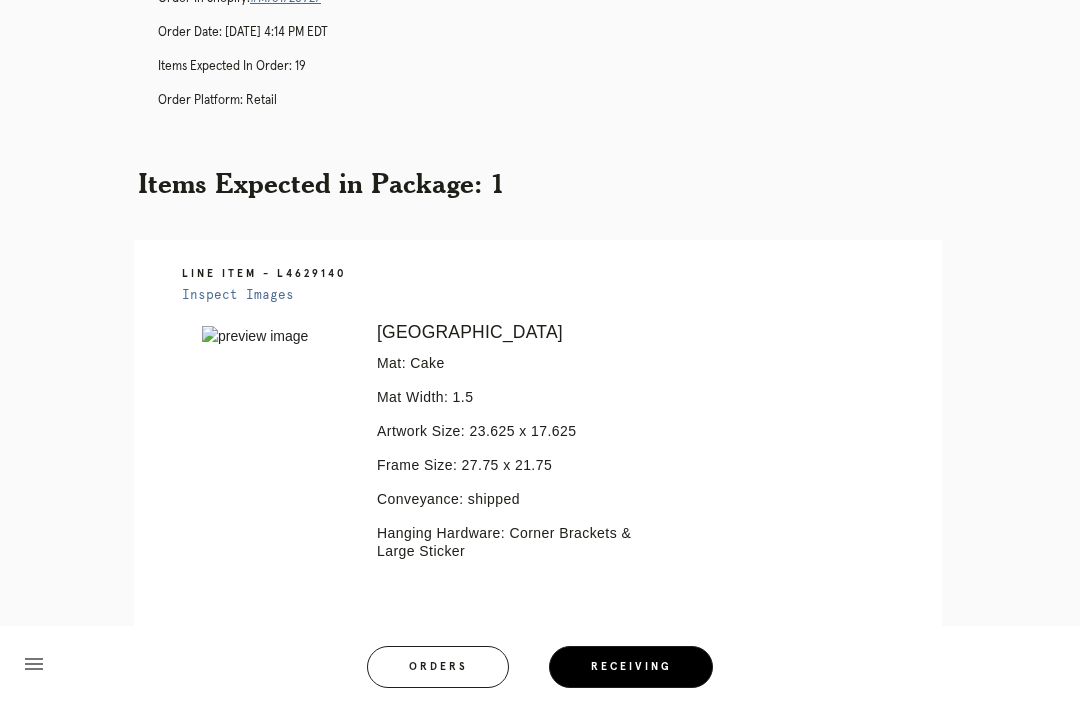 scroll, scrollTop: 0, scrollLeft: 0, axis: both 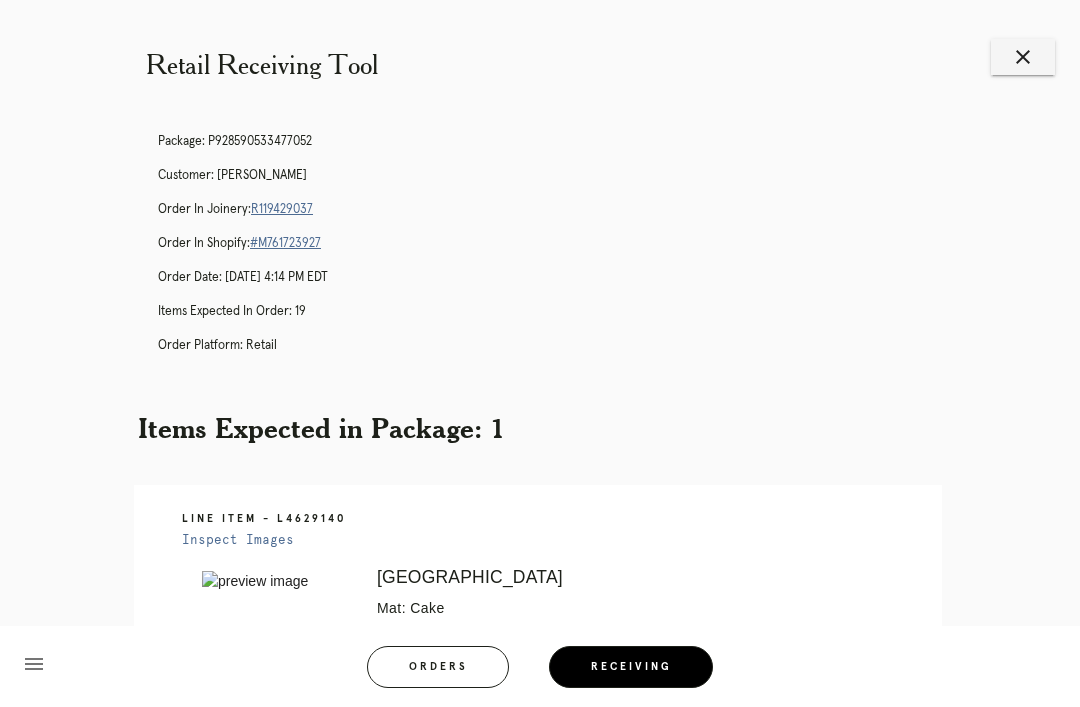 click on "close" at bounding box center [1023, 57] 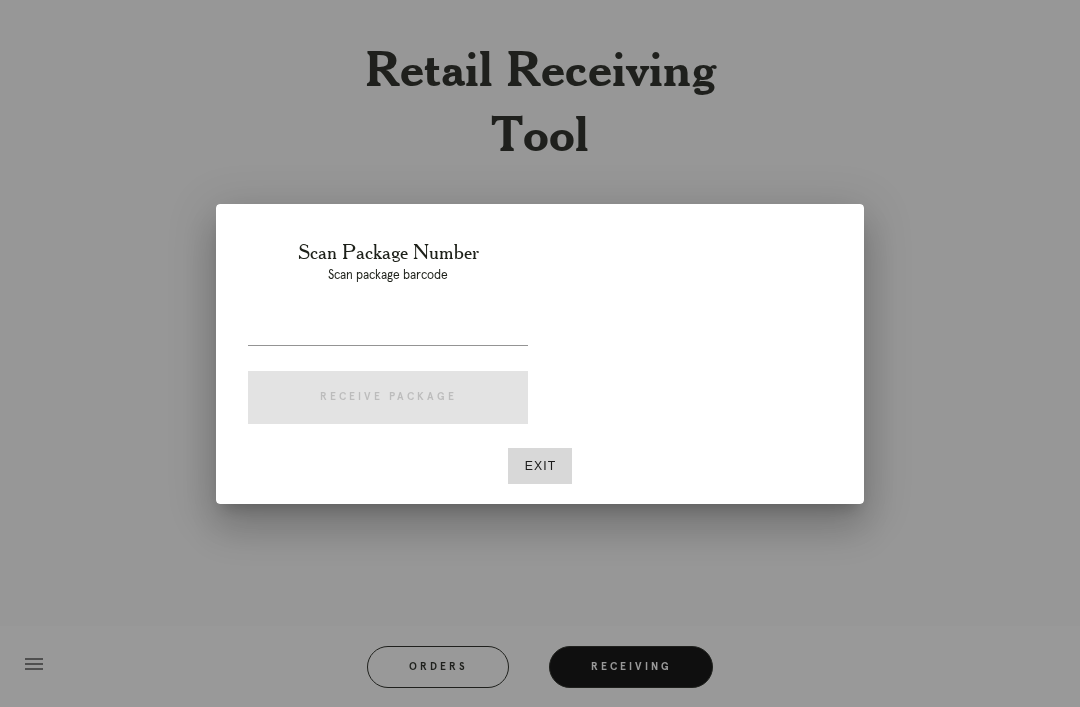scroll, scrollTop: 0, scrollLeft: 0, axis: both 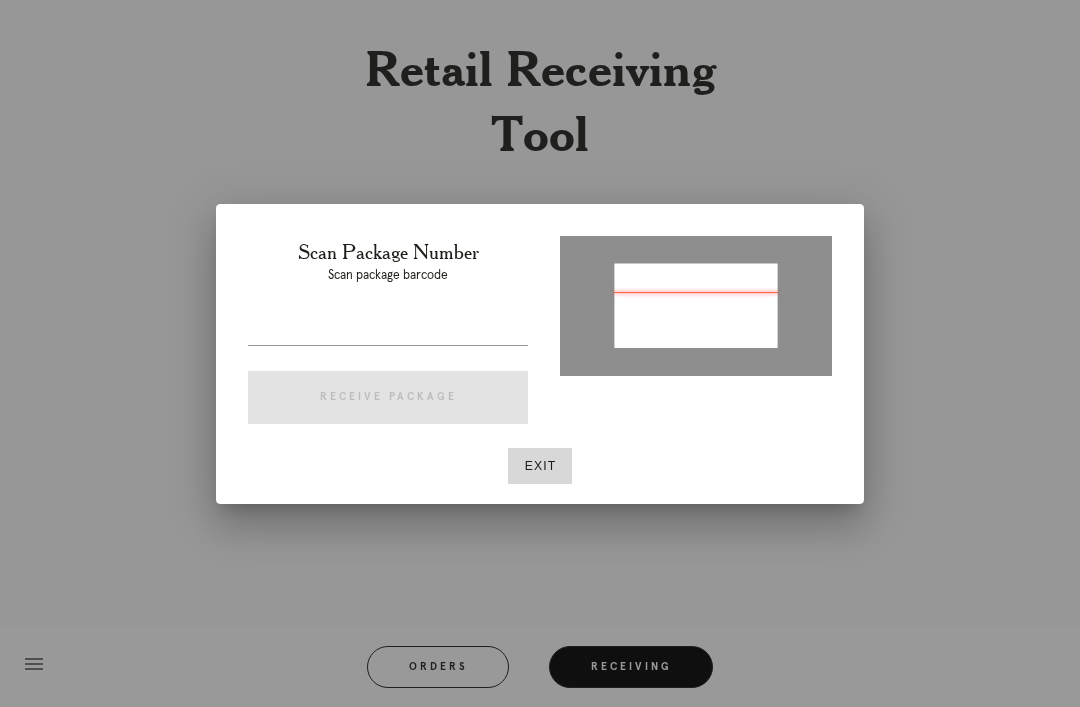 type on "P603024823548672" 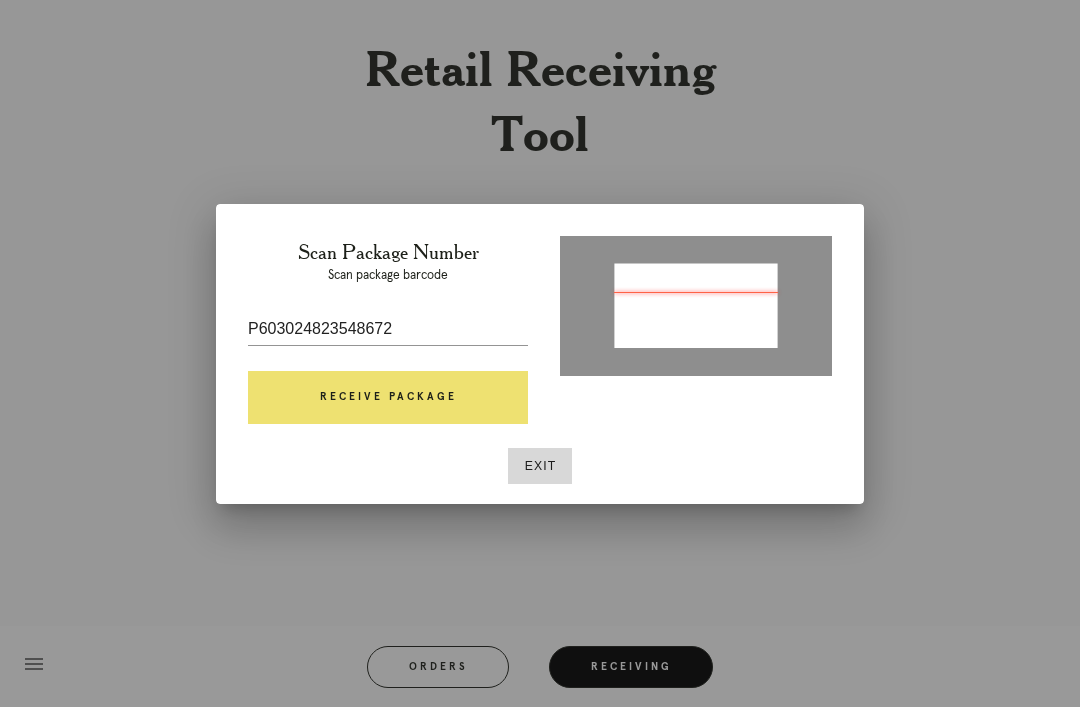 click at bounding box center (696, 307) 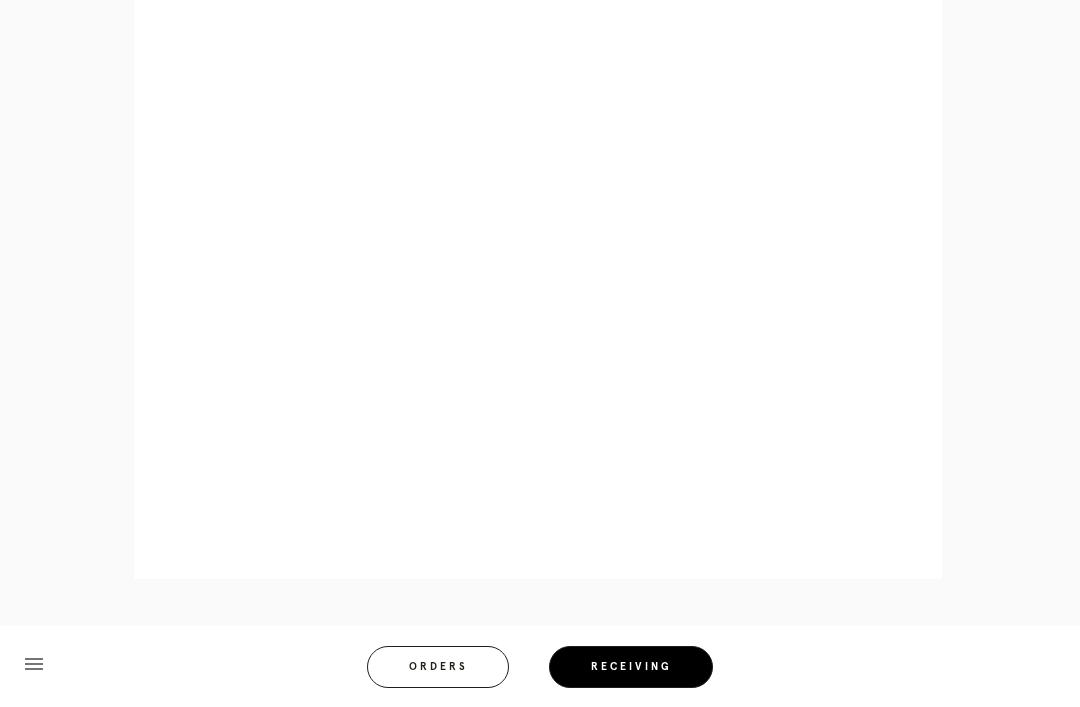 scroll, scrollTop: 892, scrollLeft: 0, axis: vertical 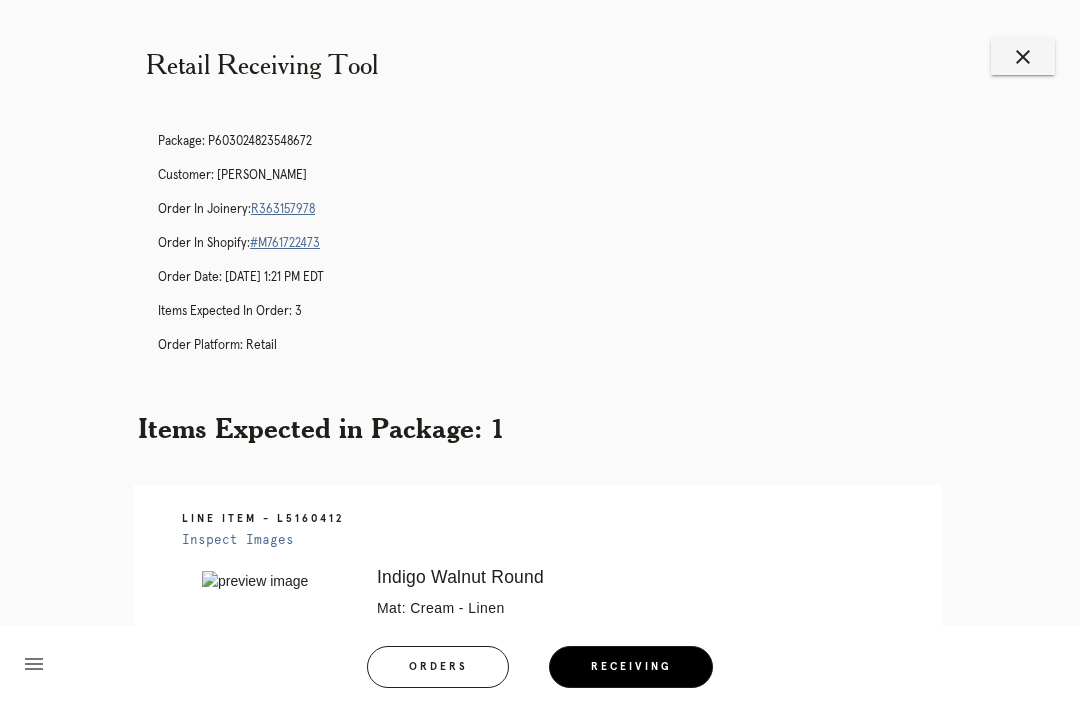 click on "close" at bounding box center [1023, 57] 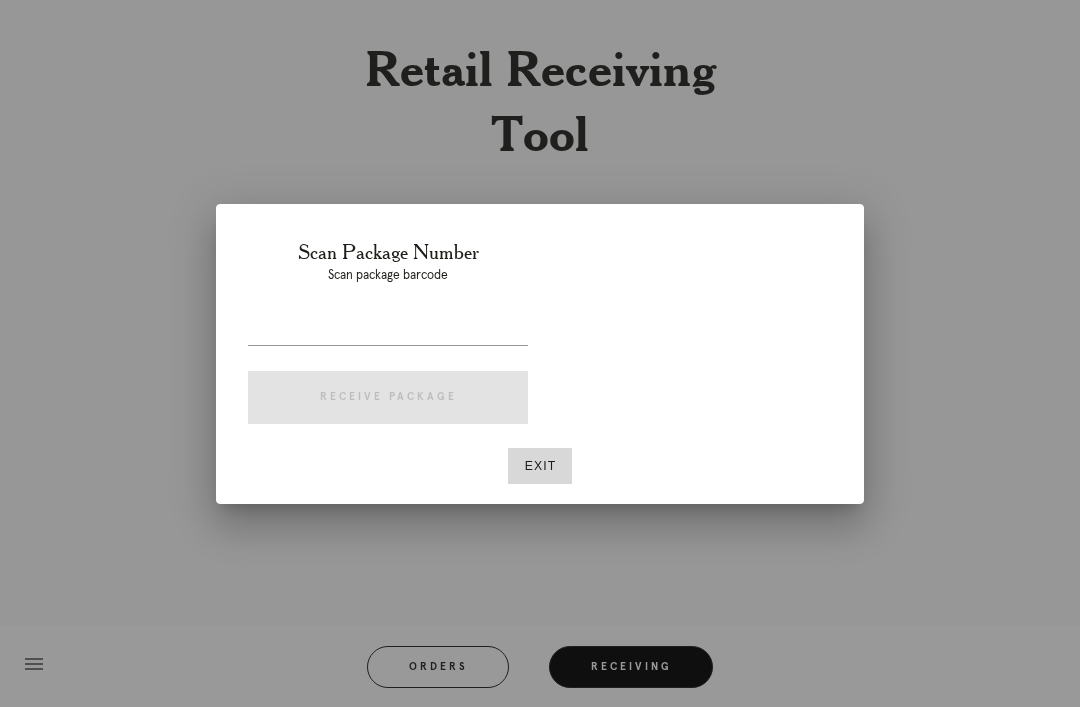 scroll, scrollTop: 0, scrollLeft: 0, axis: both 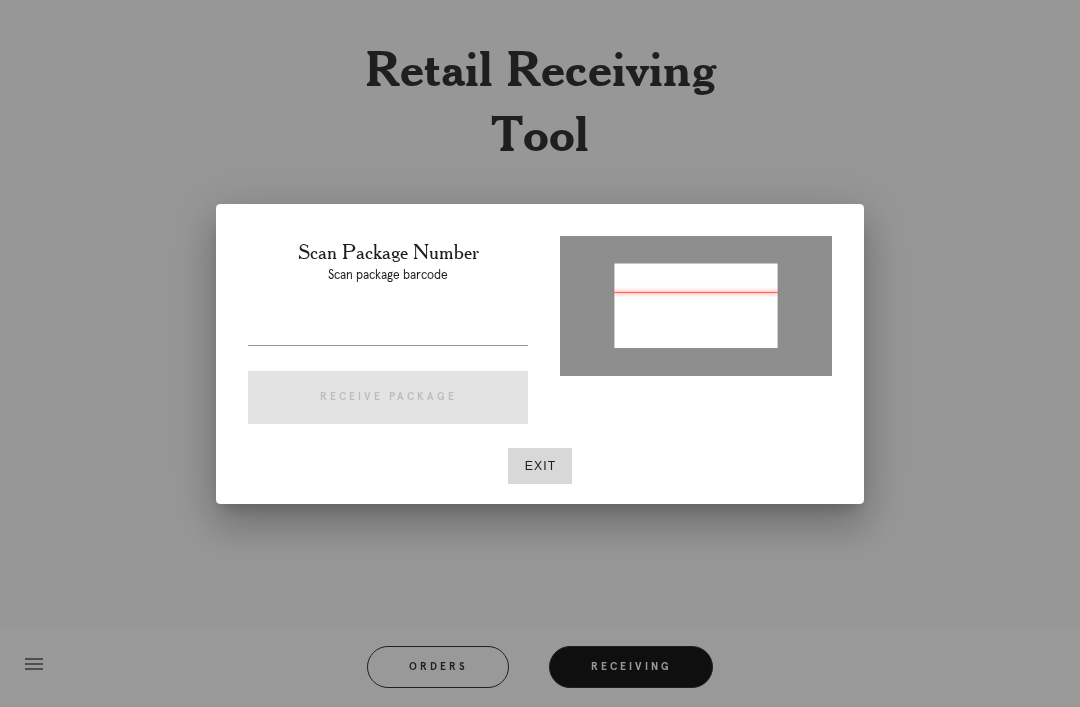 type on "P707312748339409" 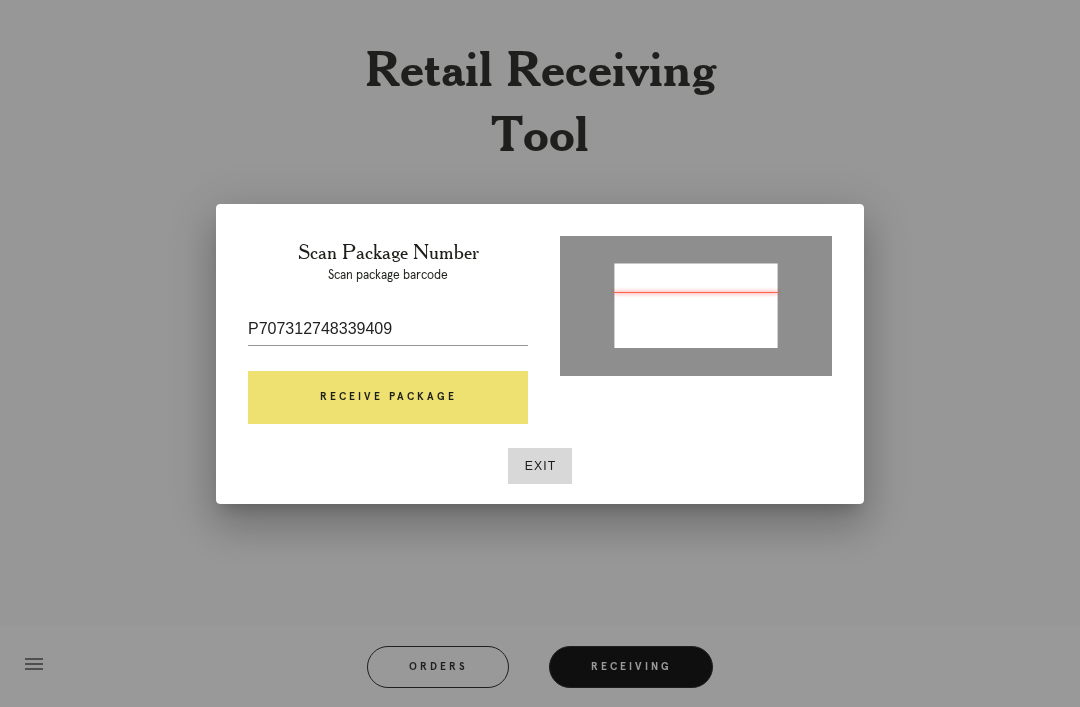 click on "Receive Package" at bounding box center [388, 398] 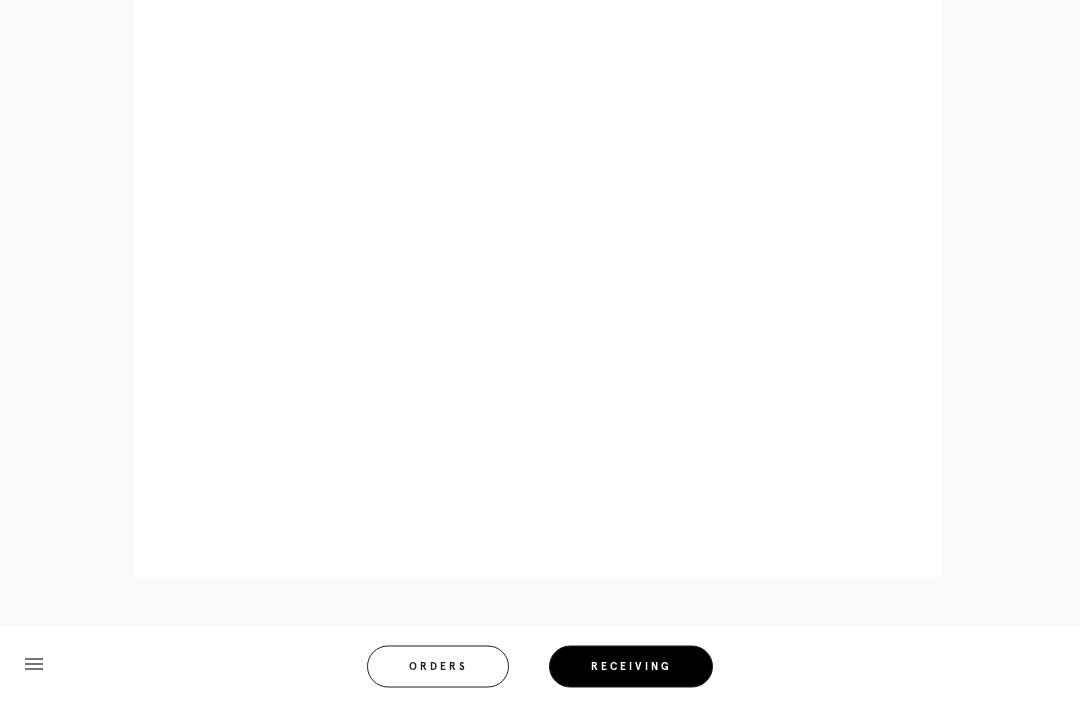 scroll, scrollTop: 858, scrollLeft: 0, axis: vertical 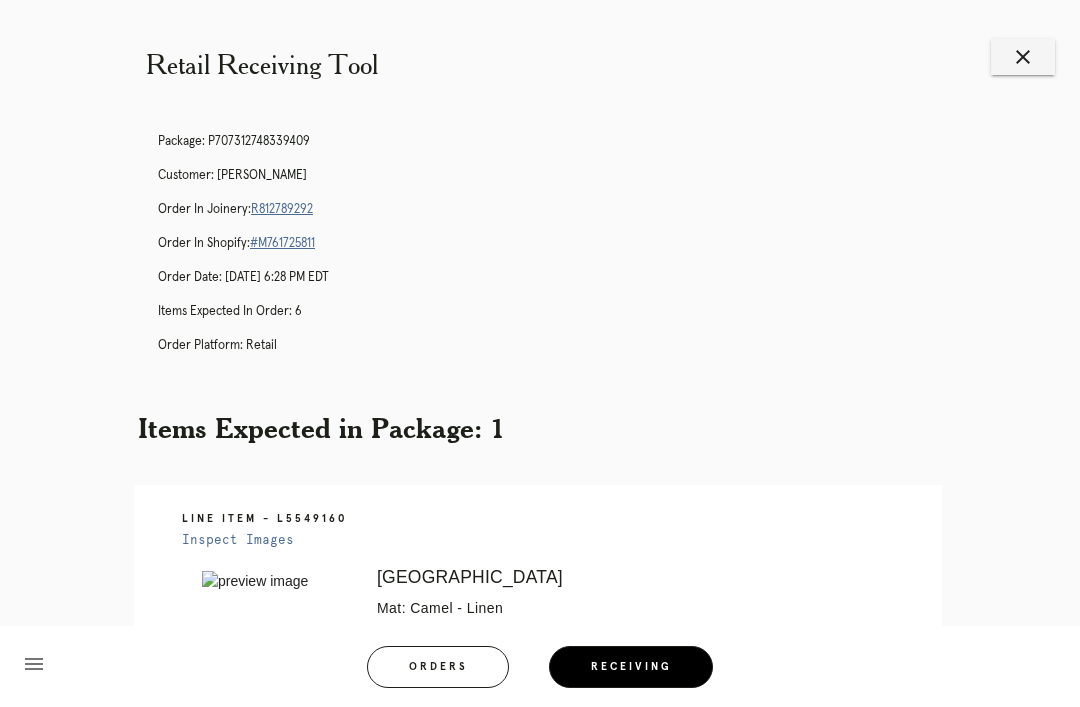 click on "close" at bounding box center (1023, 57) 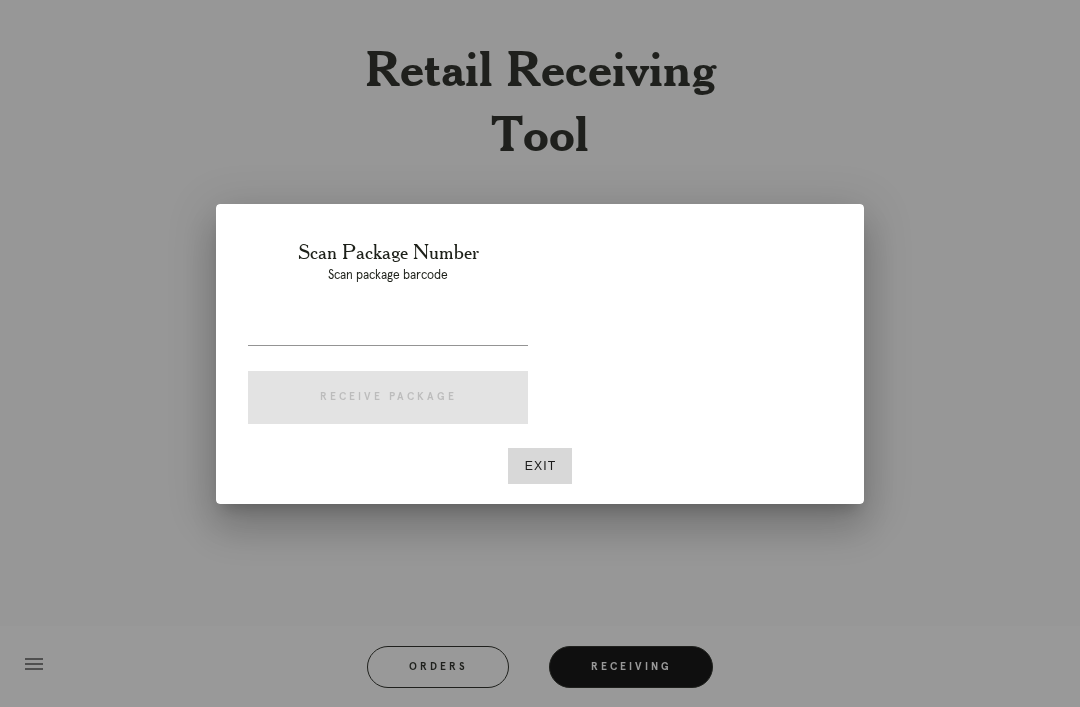 scroll, scrollTop: 0, scrollLeft: 0, axis: both 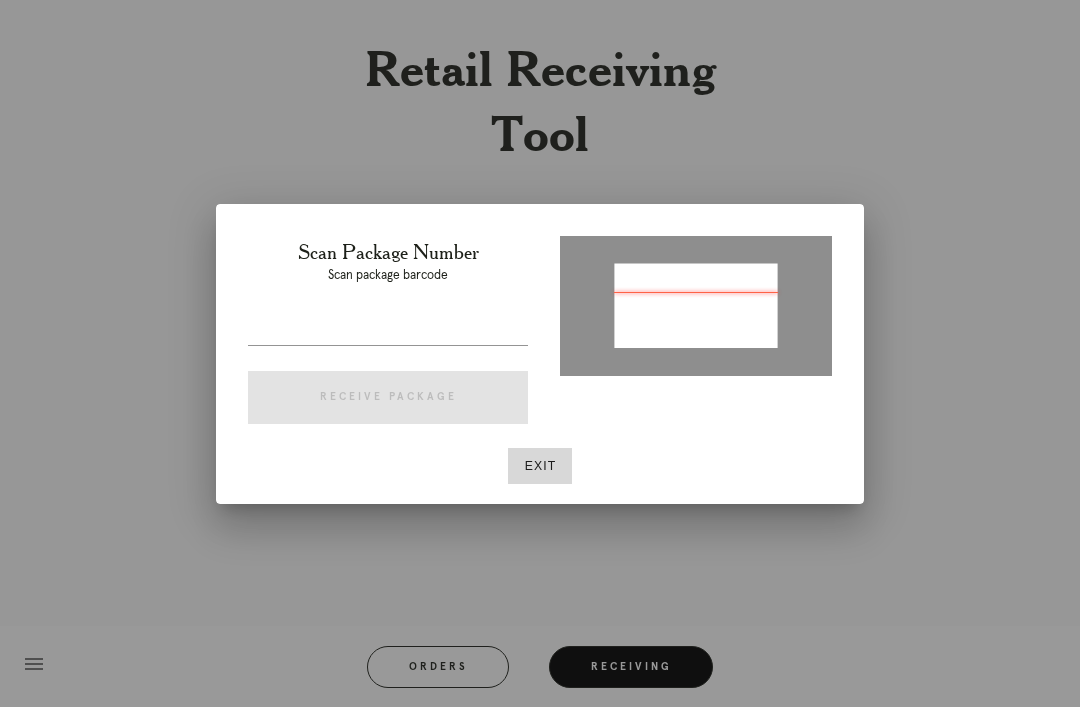 type on "P324258830735982" 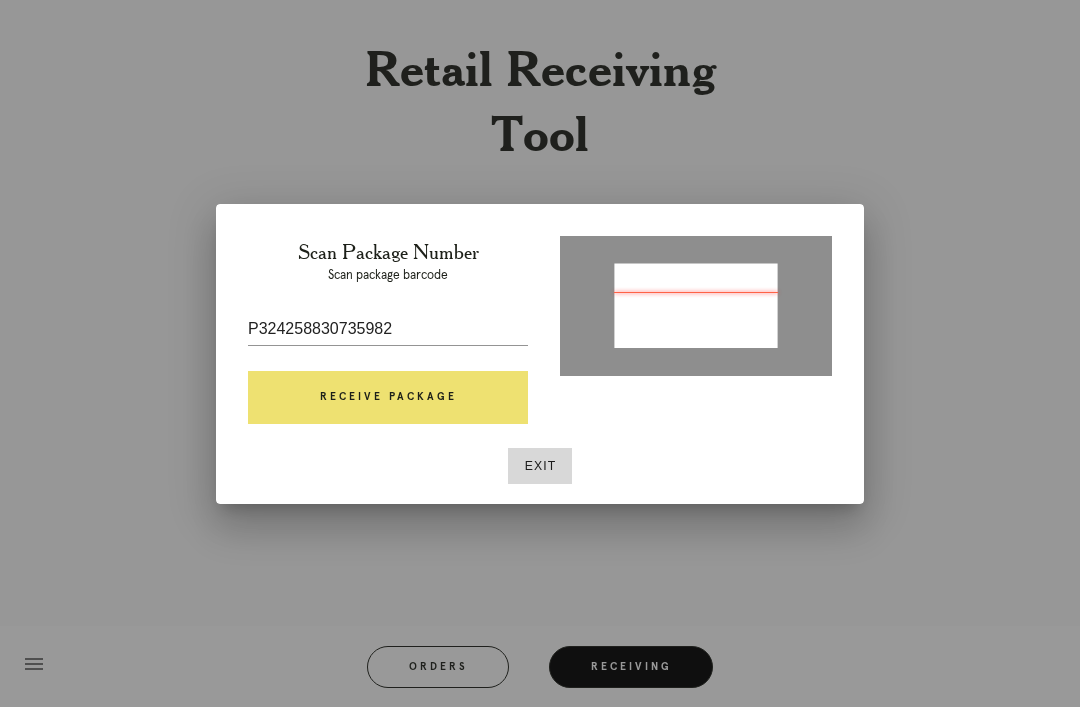 click on "Receive Package" at bounding box center [388, 398] 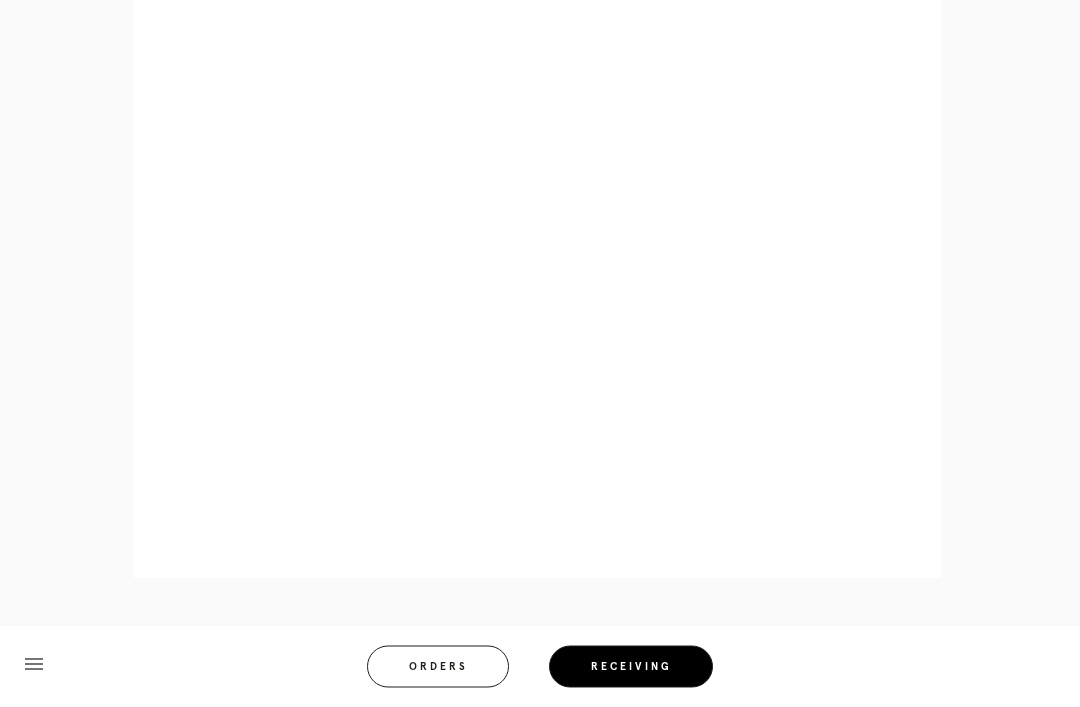 scroll, scrollTop: 858, scrollLeft: 0, axis: vertical 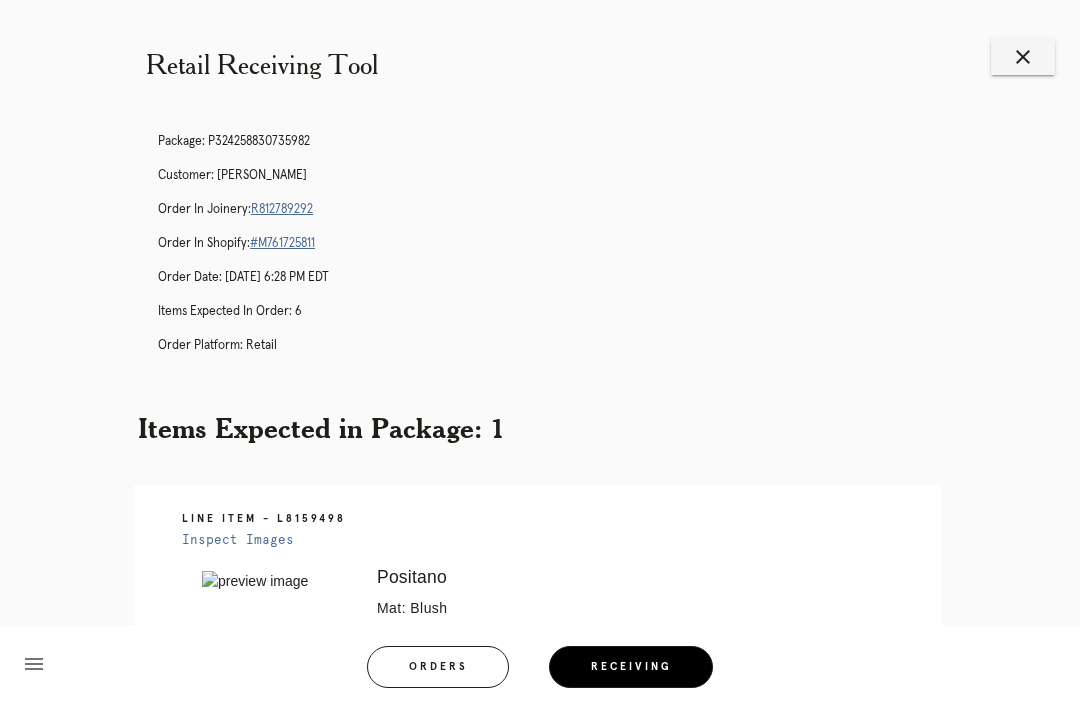 click on "close" at bounding box center (1023, 57) 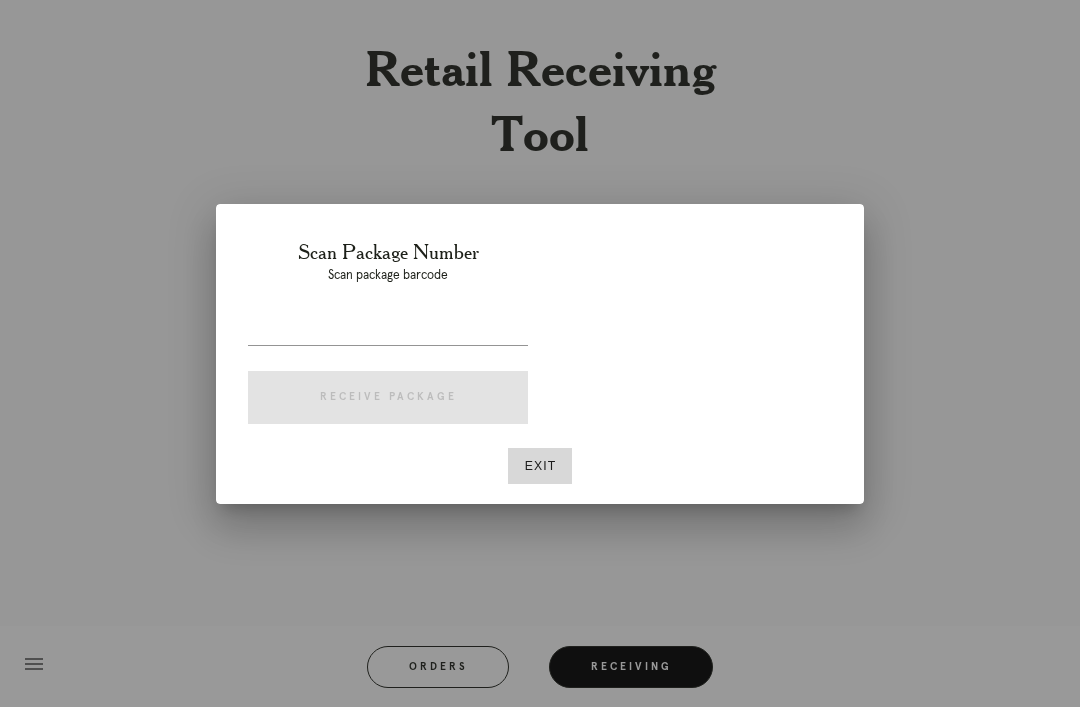 scroll, scrollTop: 0, scrollLeft: 0, axis: both 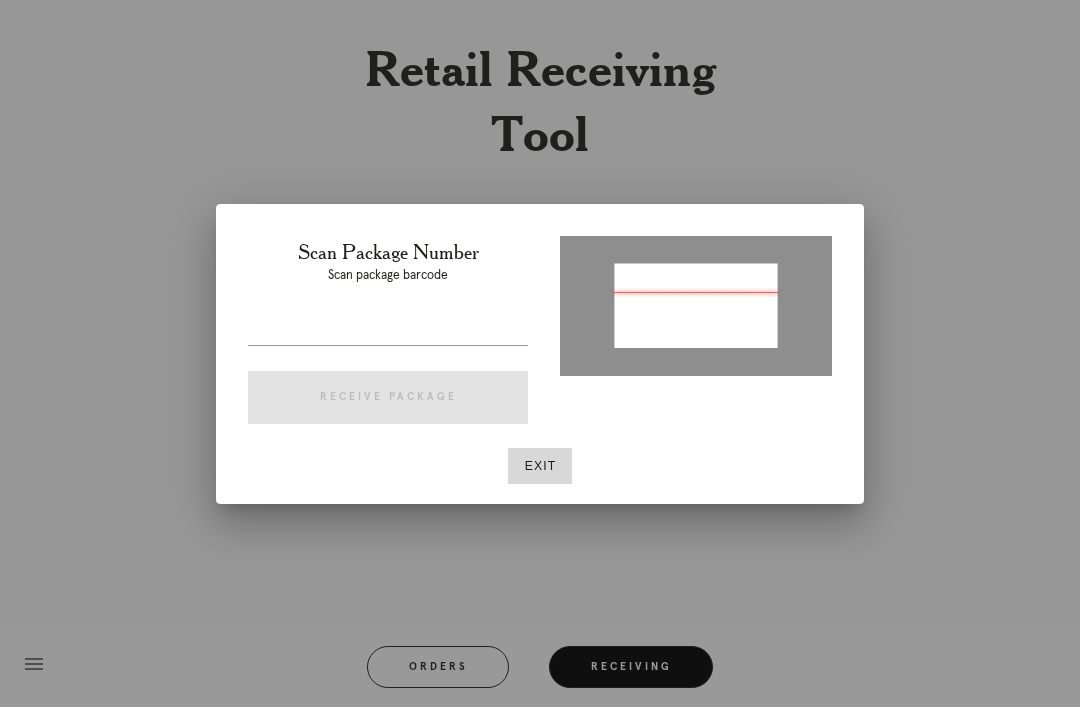 type on "P931361333788190" 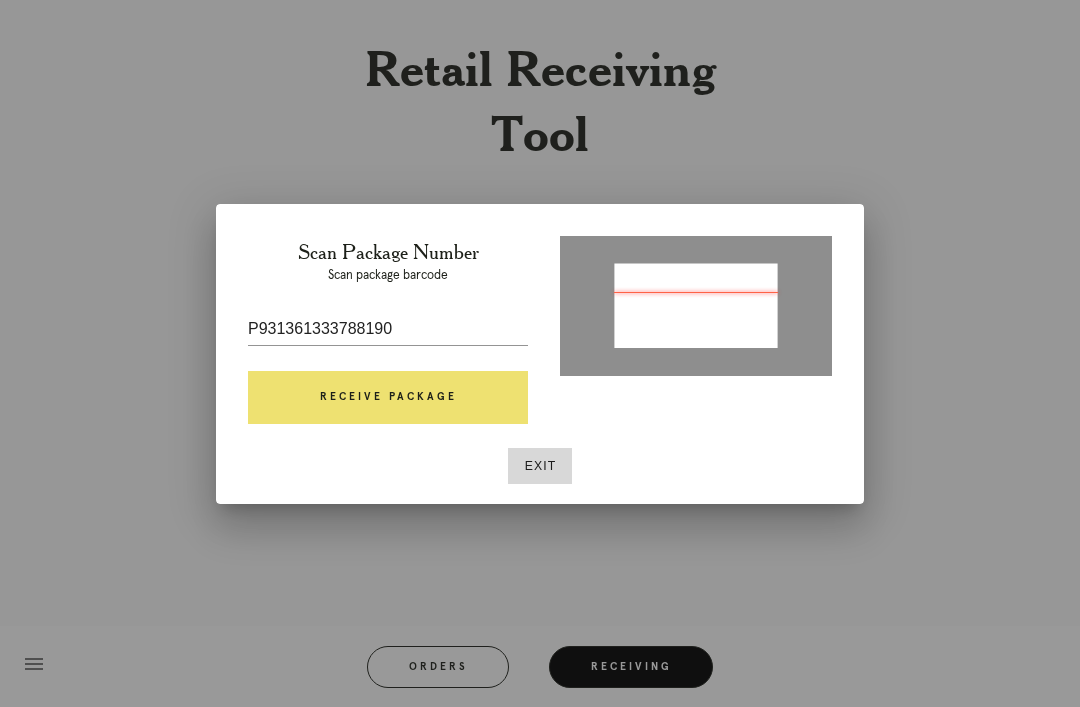 click on "Receive Package" at bounding box center [388, 398] 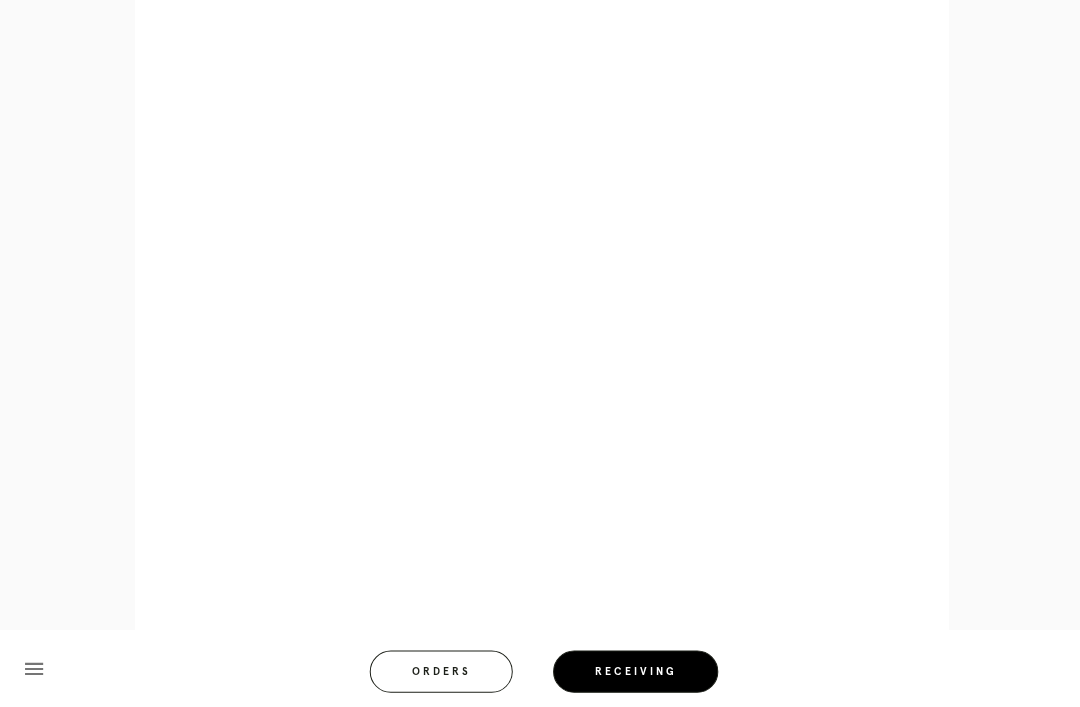 scroll, scrollTop: 863, scrollLeft: 0, axis: vertical 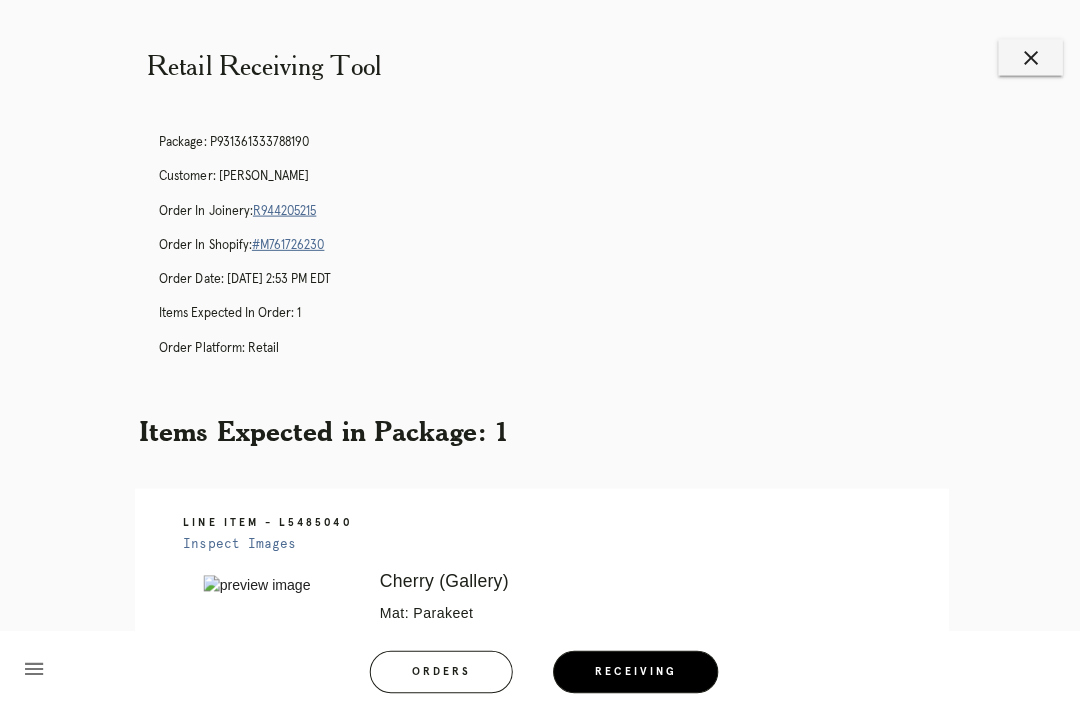 click on "close" at bounding box center (1023, 57) 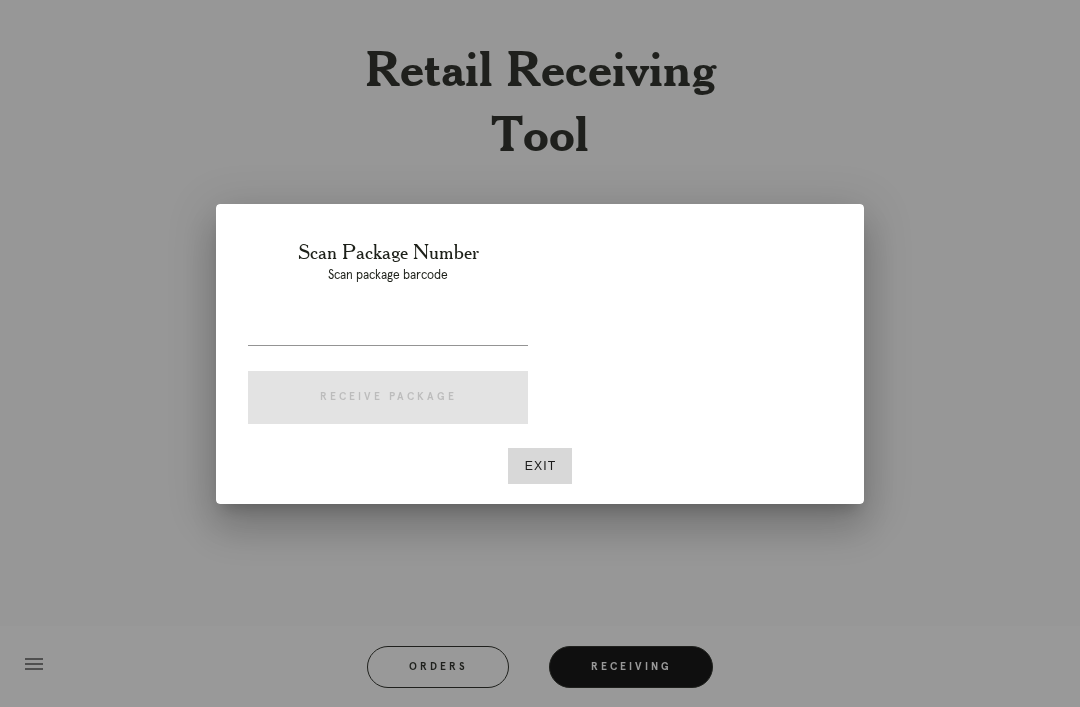 scroll, scrollTop: 0, scrollLeft: 0, axis: both 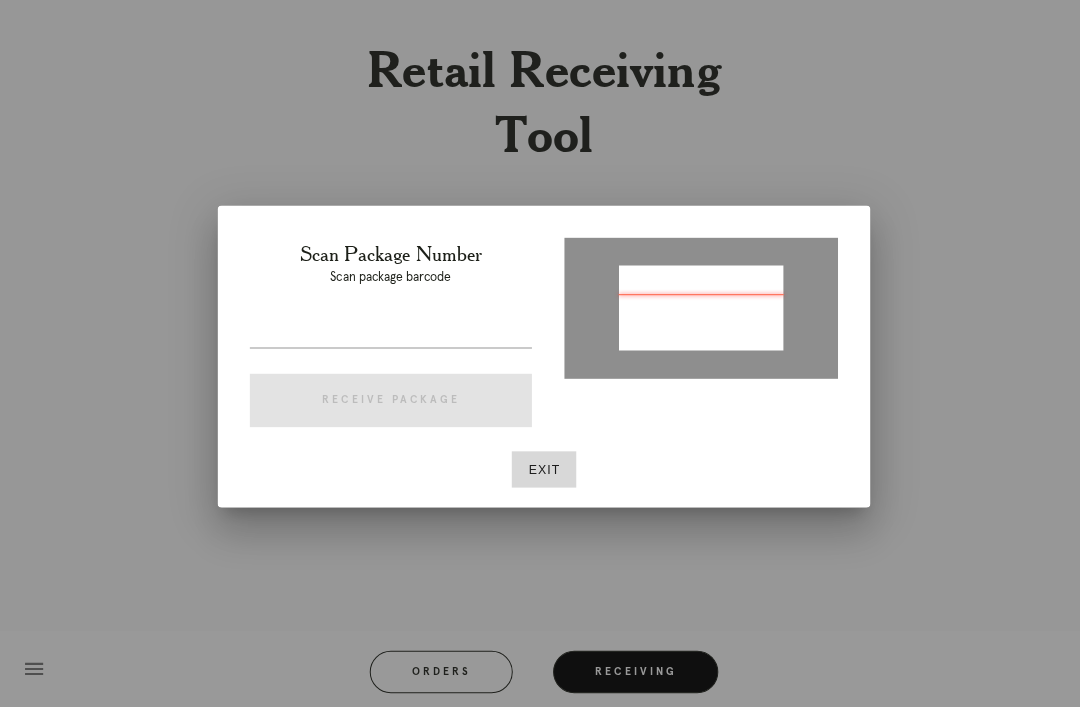 type on "P734744809071804" 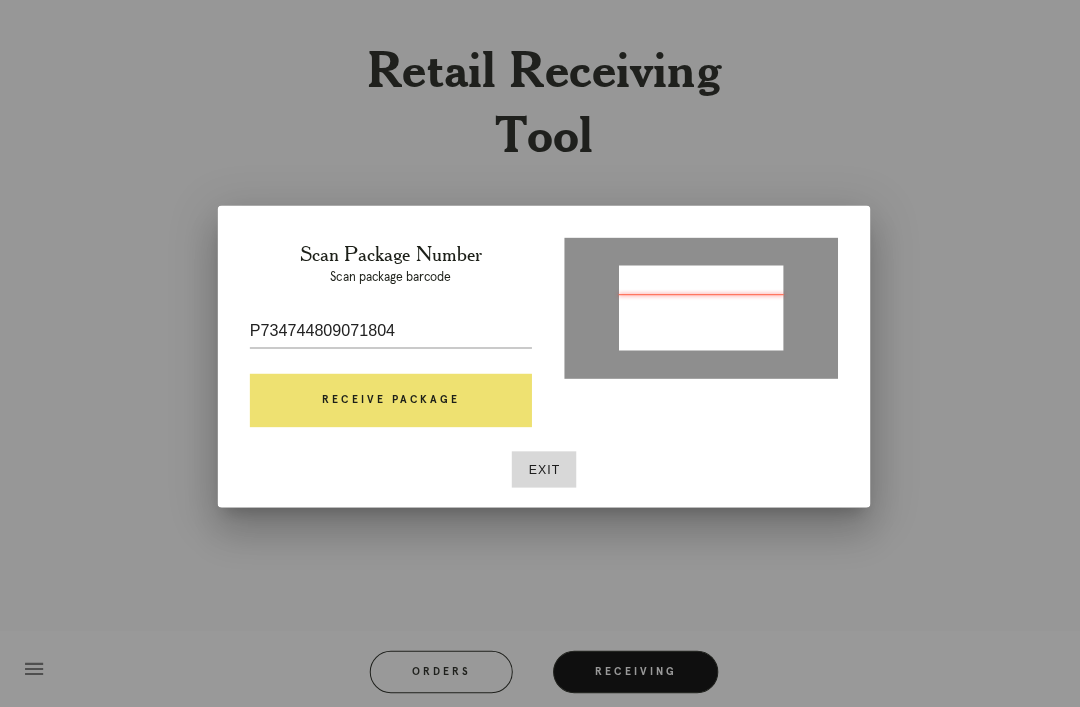 click on "Receive Package" at bounding box center [388, 398] 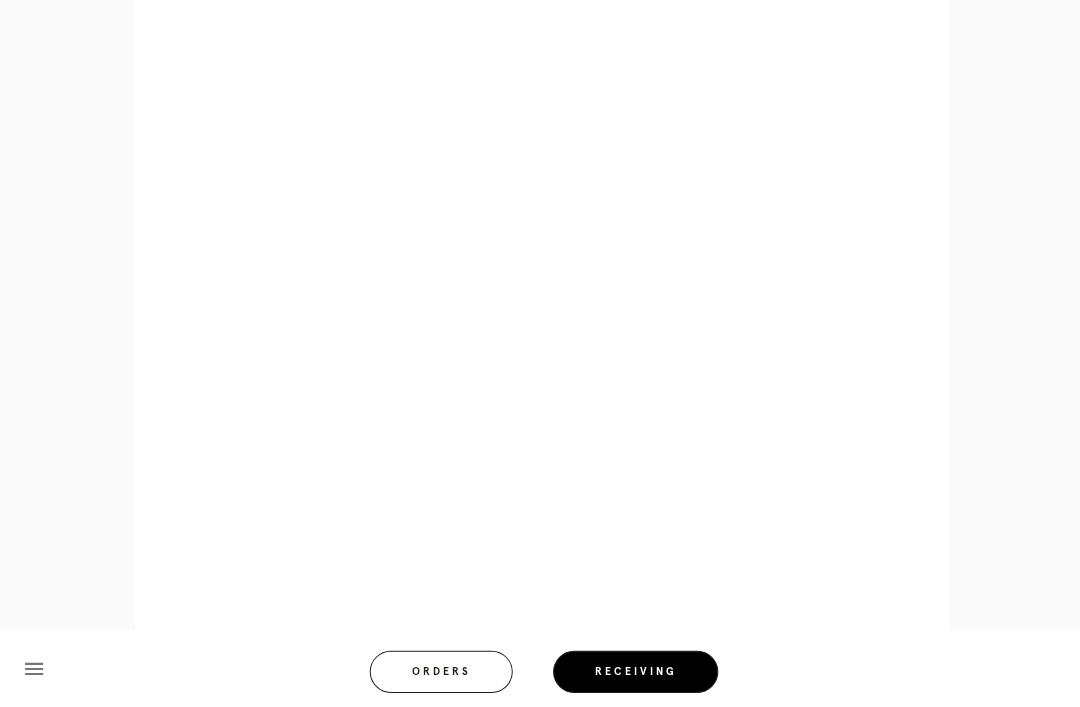 scroll, scrollTop: 863, scrollLeft: 0, axis: vertical 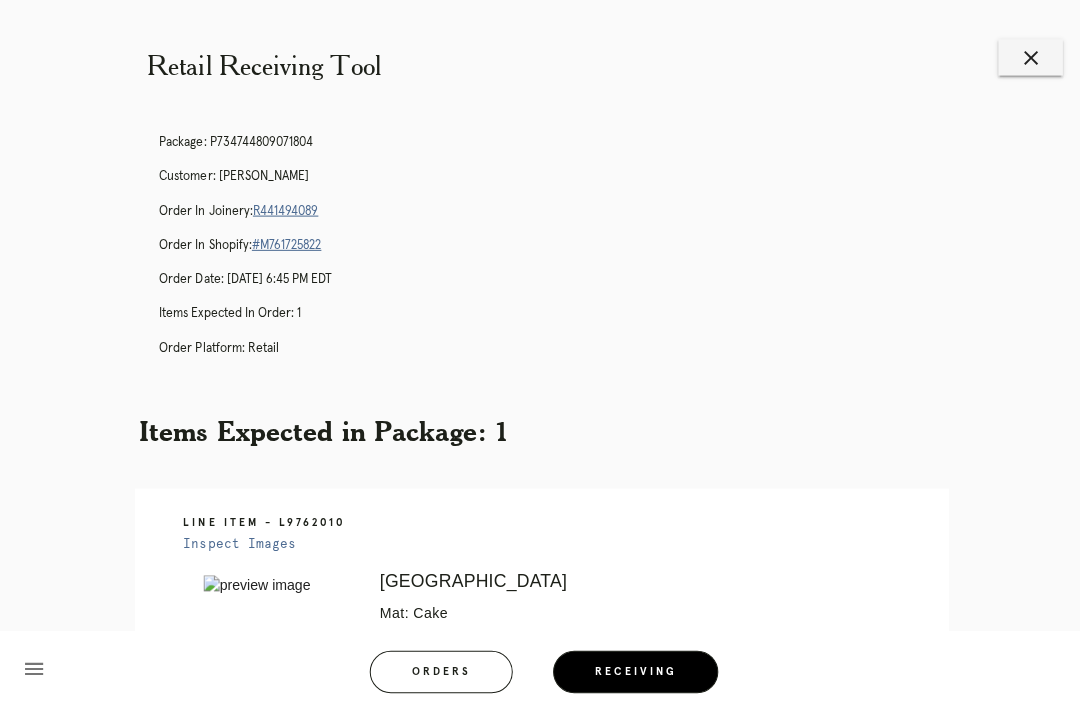 click on "close" at bounding box center (1023, 57) 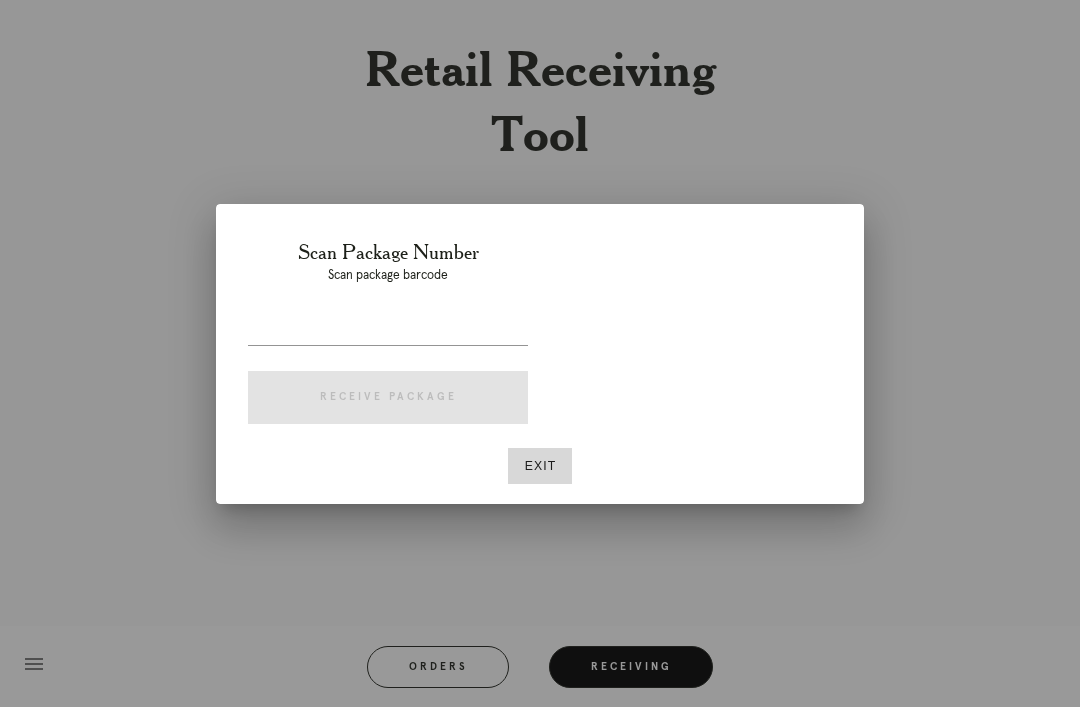 scroll, scrollTop: 0, scrollLeft: 0, axis: both 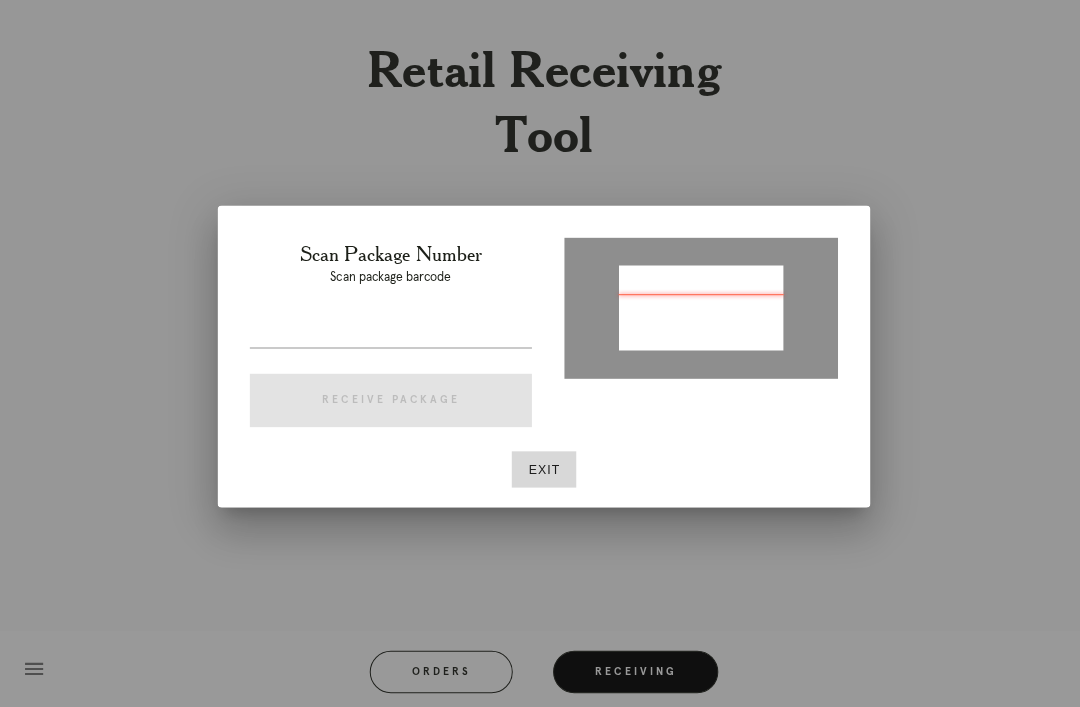 type on "P942122267849070" 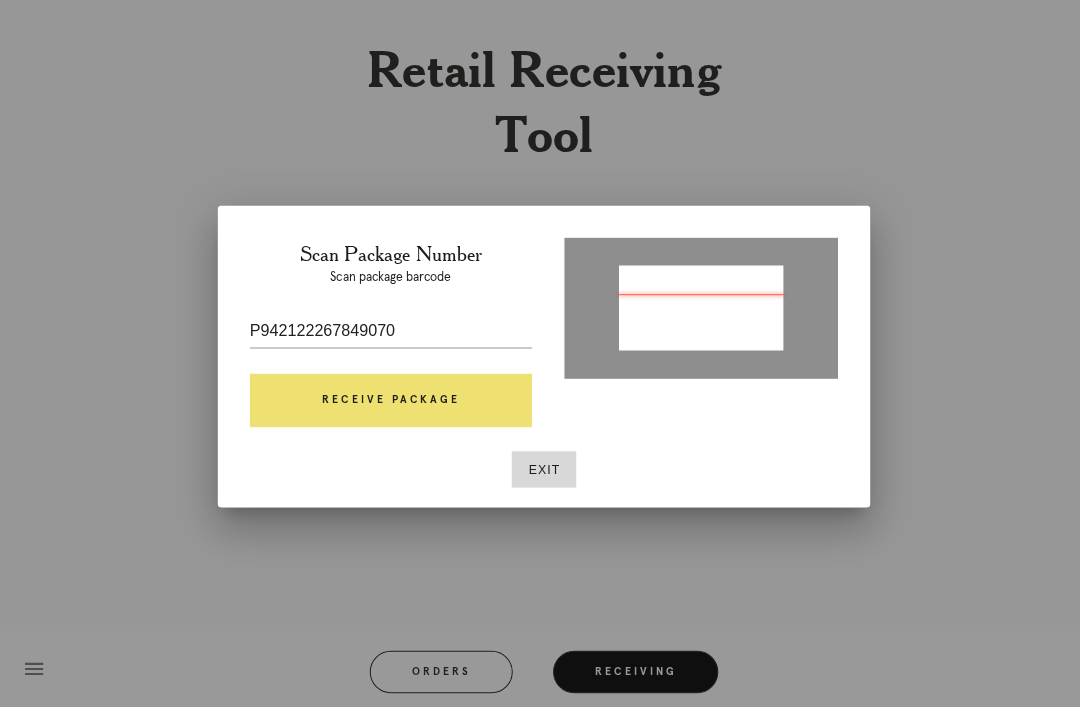 click on "Receive Package" at bounding box center [388, 398] 